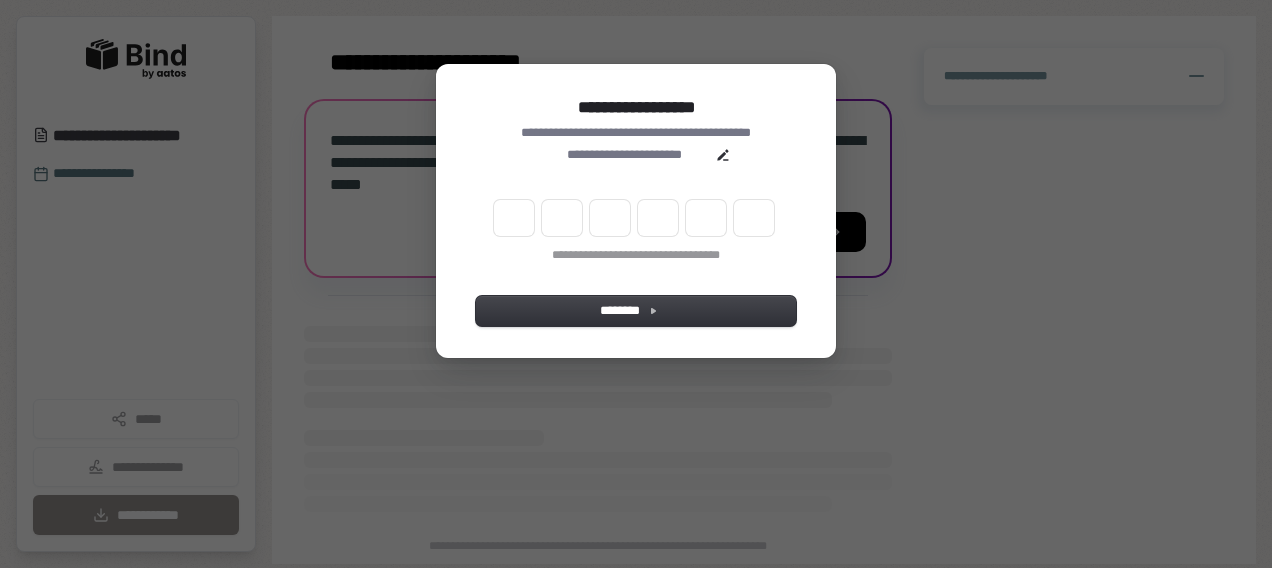scroll, scrollTop: 0, scrollLeft: 0, axis: both 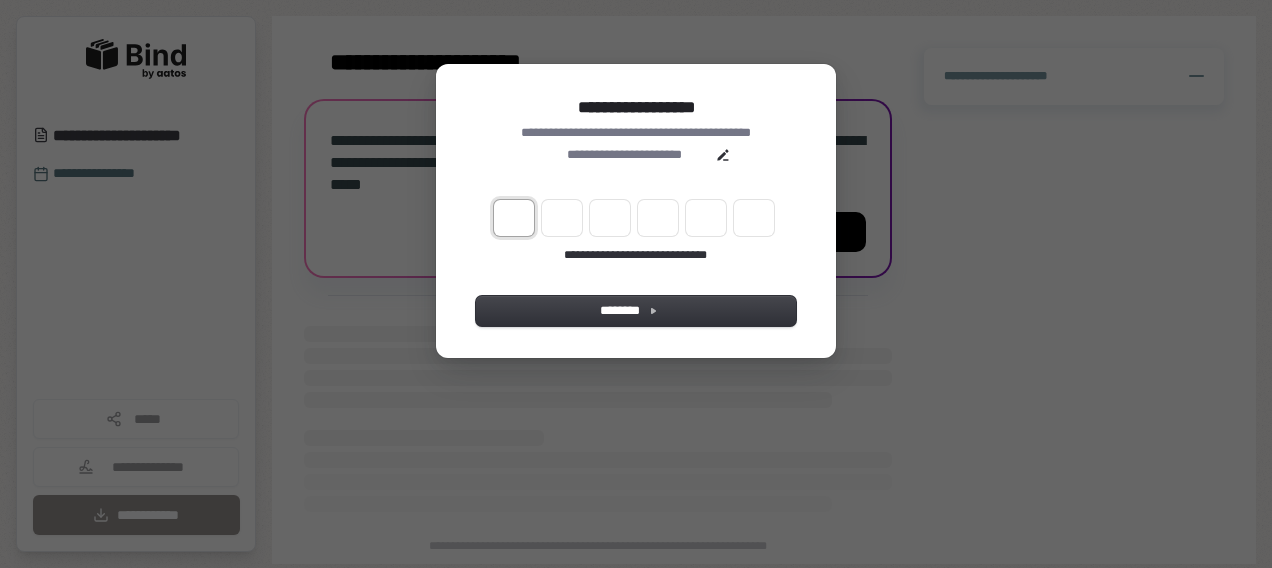 type on "*" 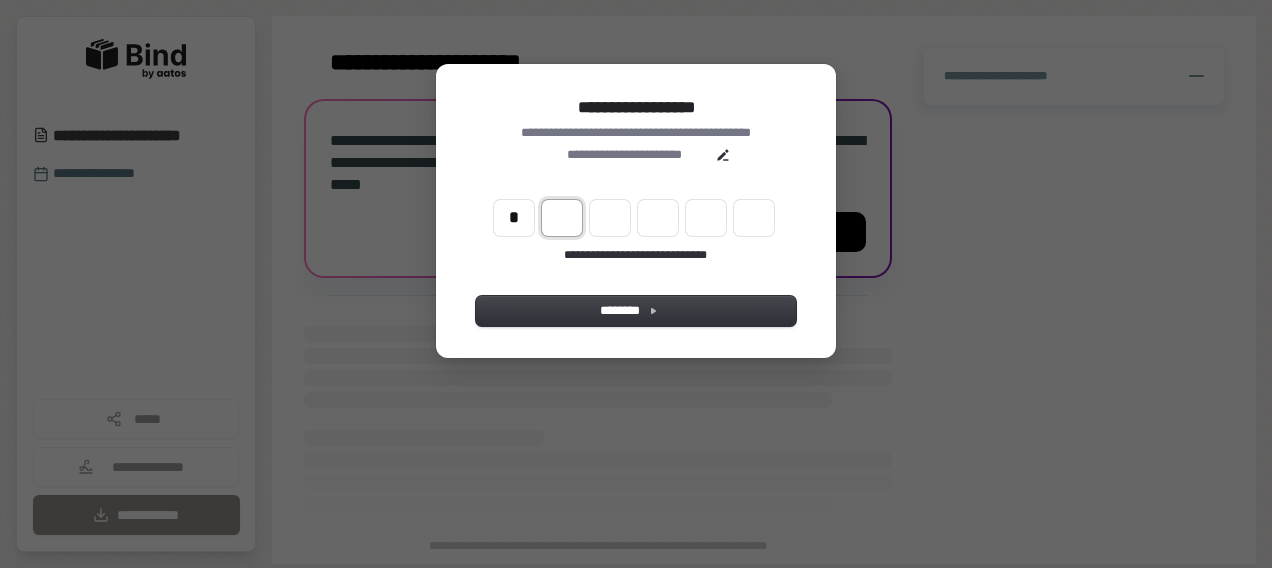 type on "*" 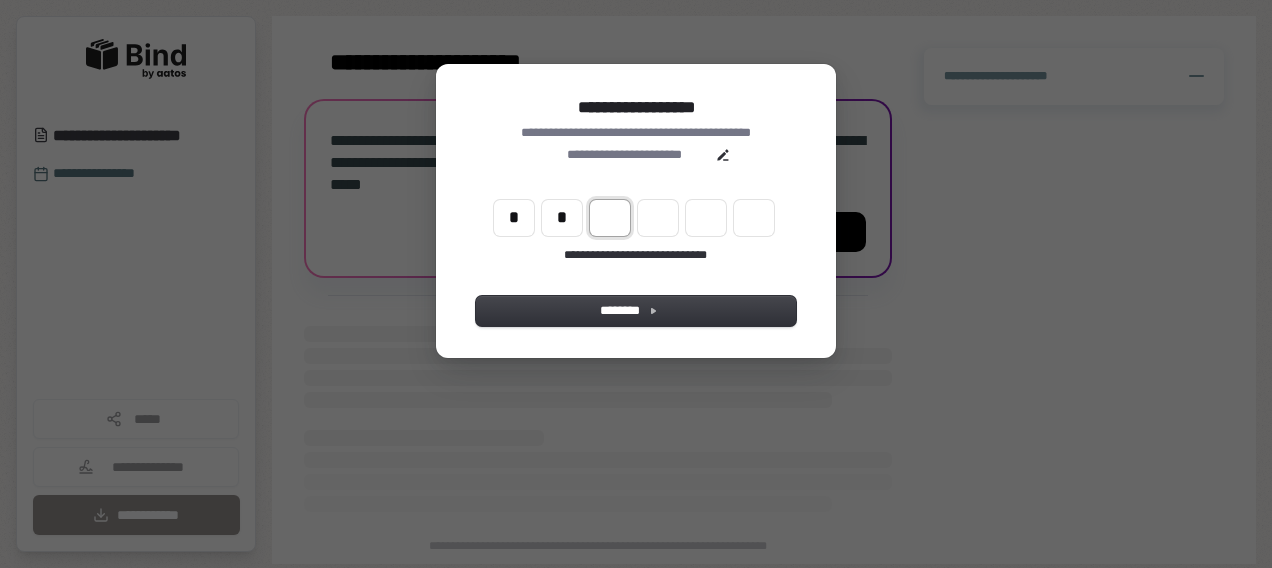 type on "*" 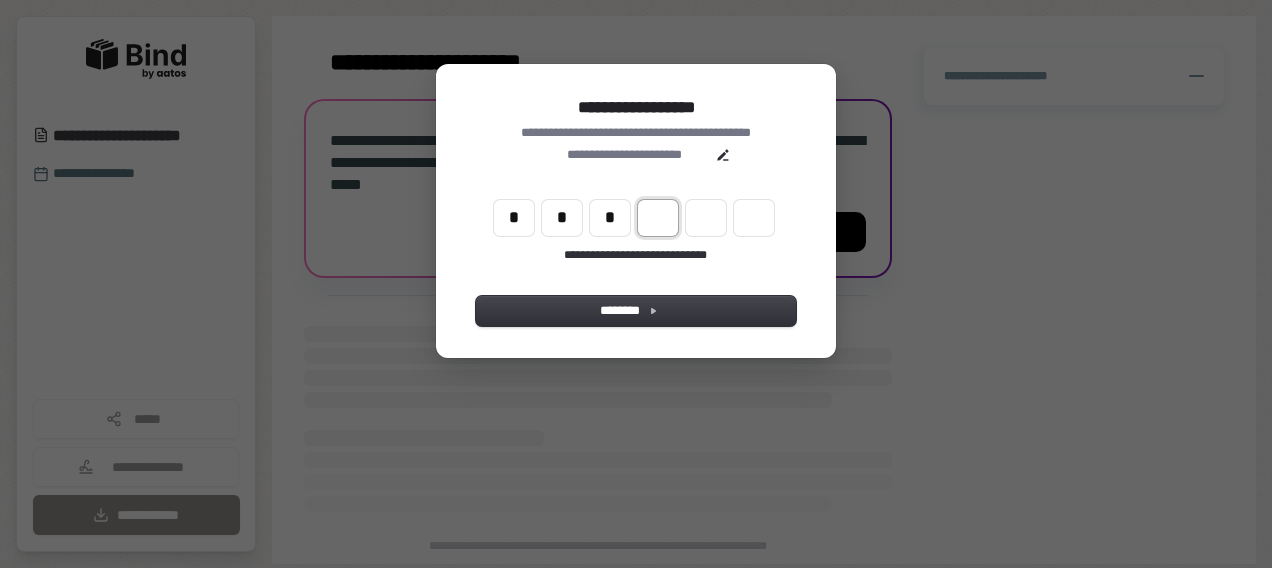 type on "*" 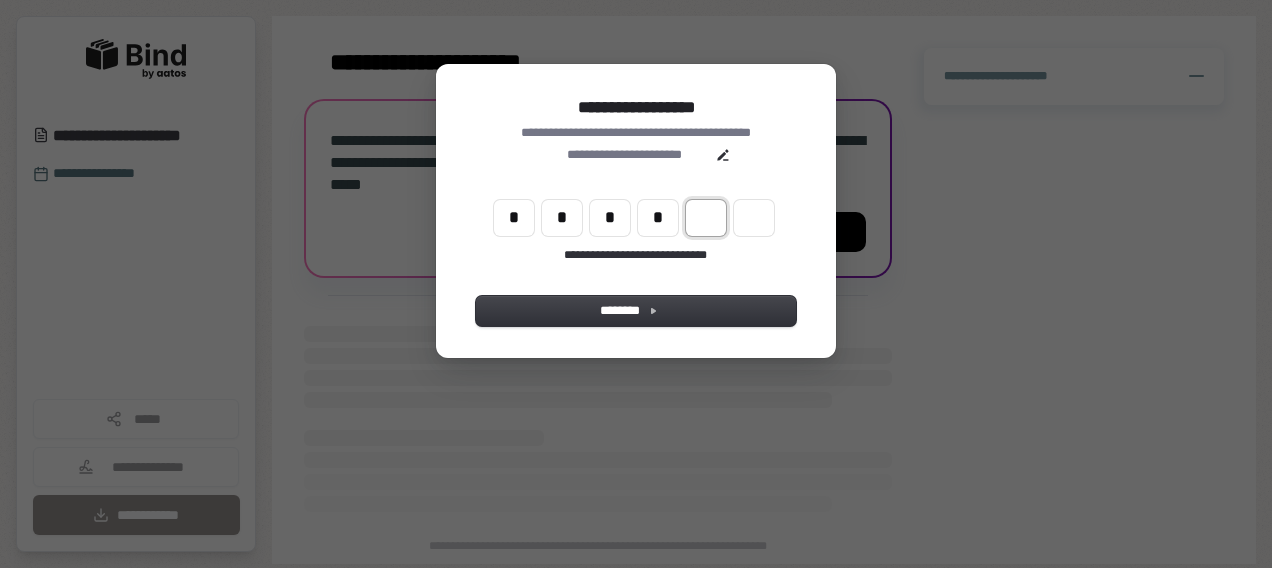 type on "*" 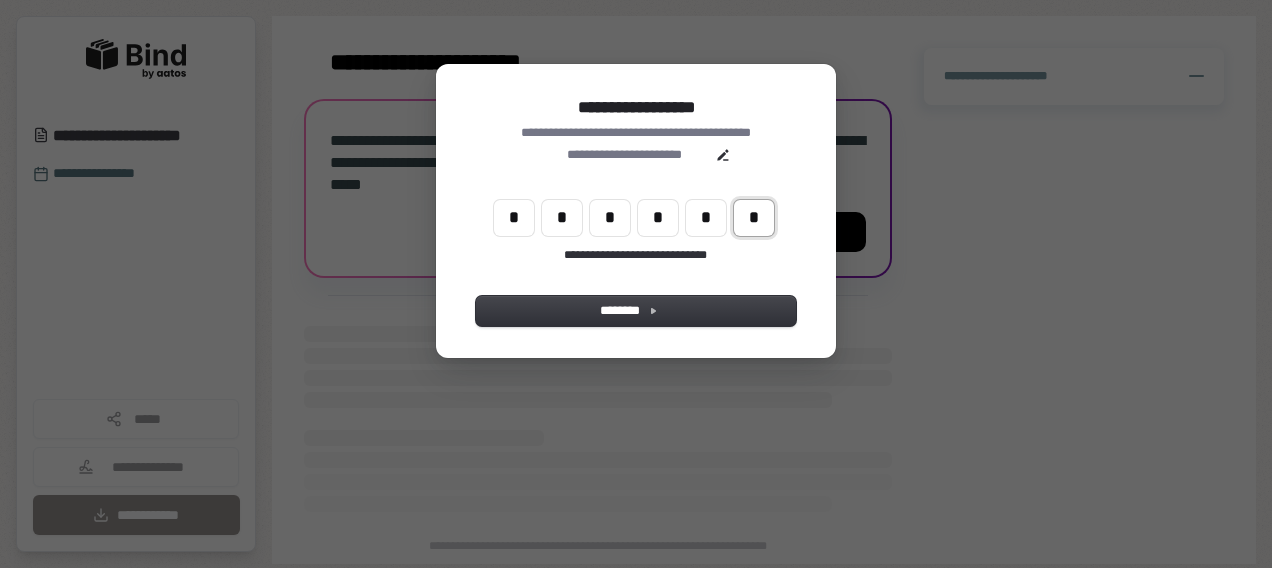 type on "*" 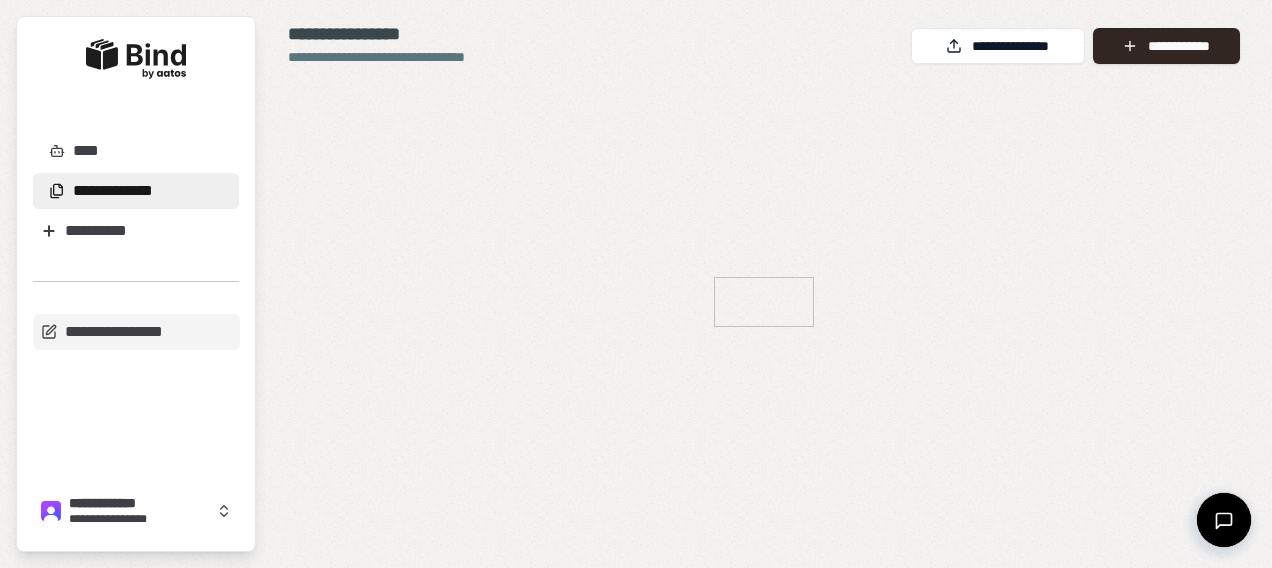 scroll, scrollTop: 0, scrollLeft: 0, axis: both 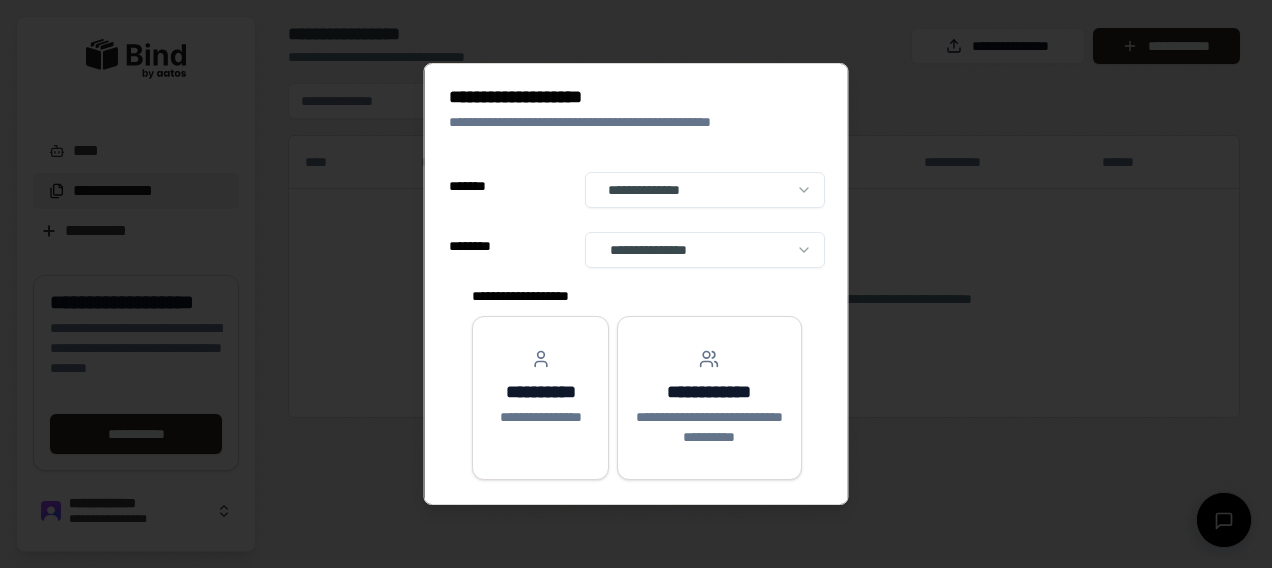 select on "******" 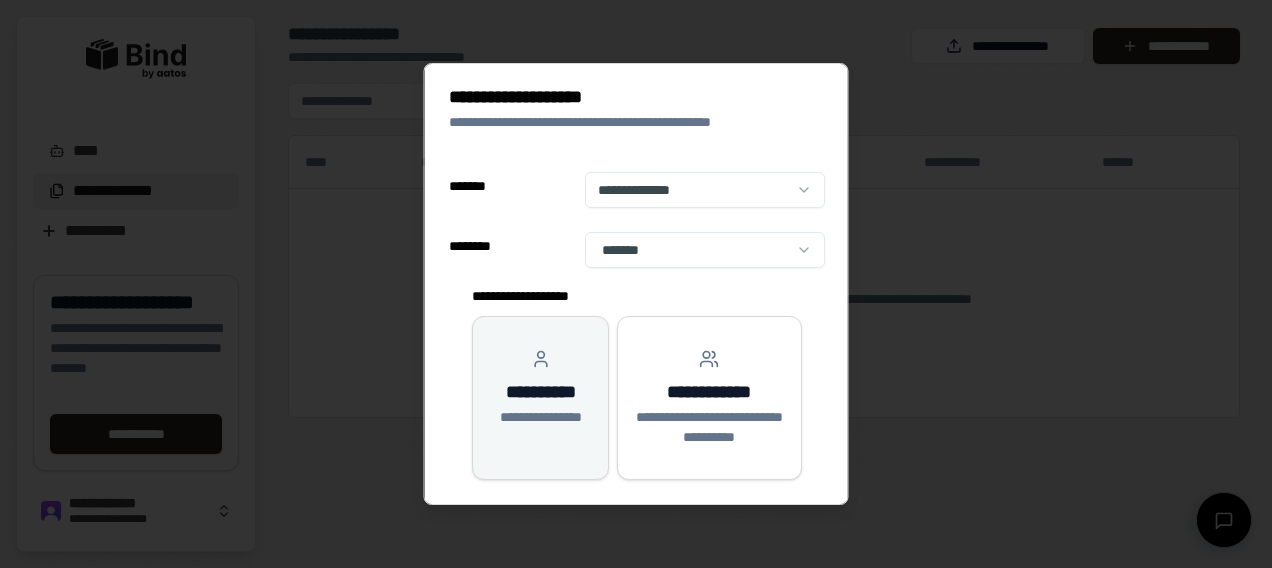 click 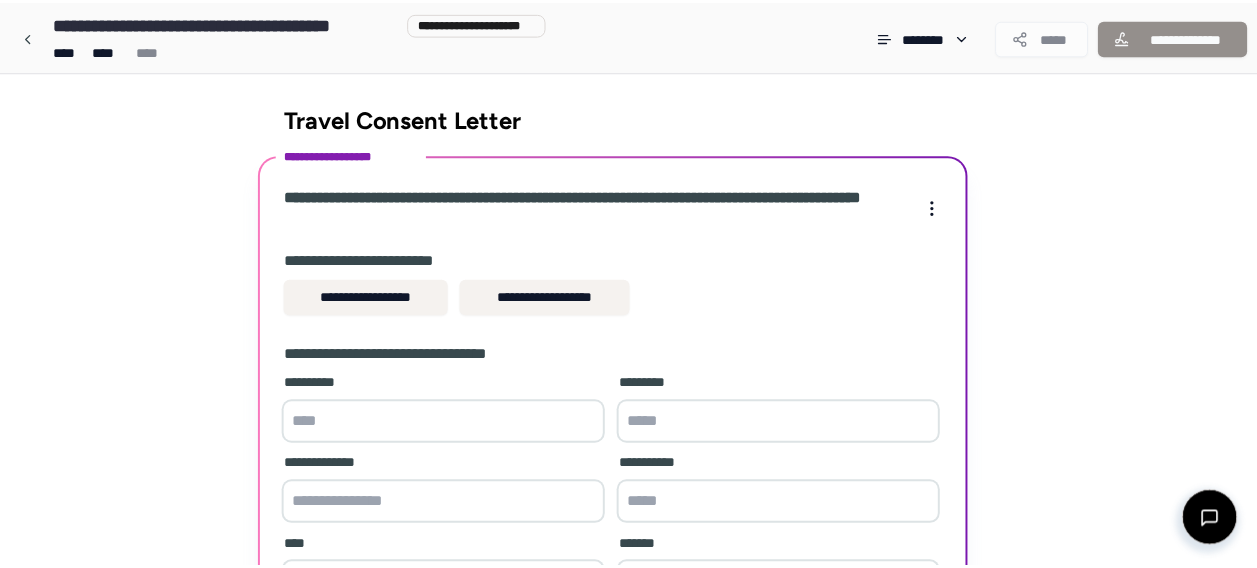 scroll, scrollTop: 205, scrollLeft: 0, axis: vertical 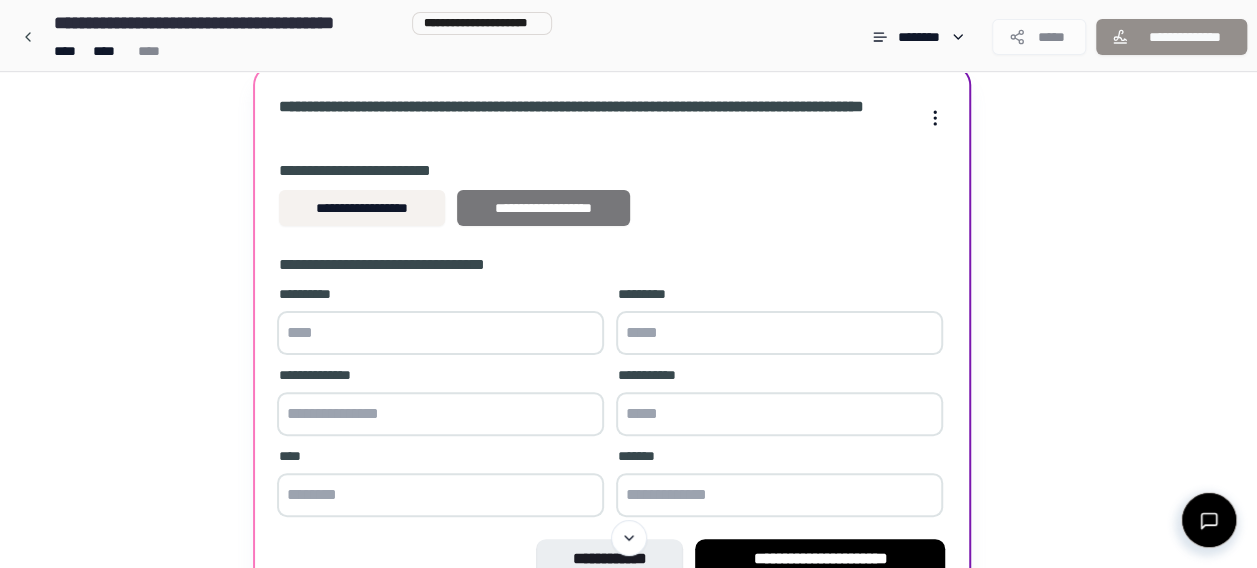 click on "**********" at bounding box center (543, 208) 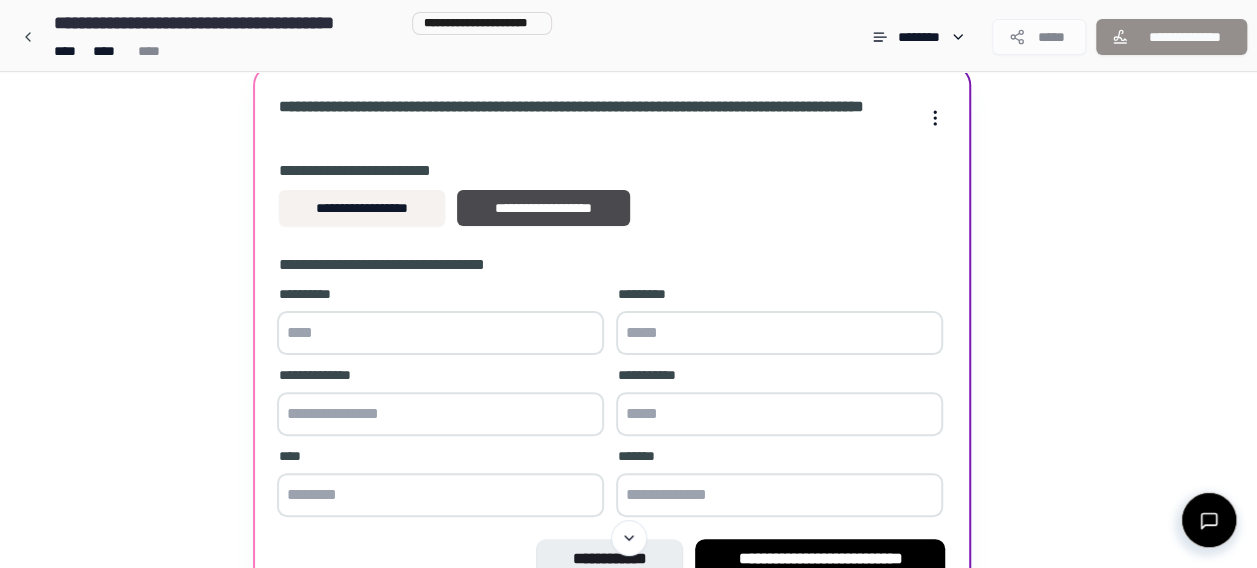 click at bounding box center [440, 333] 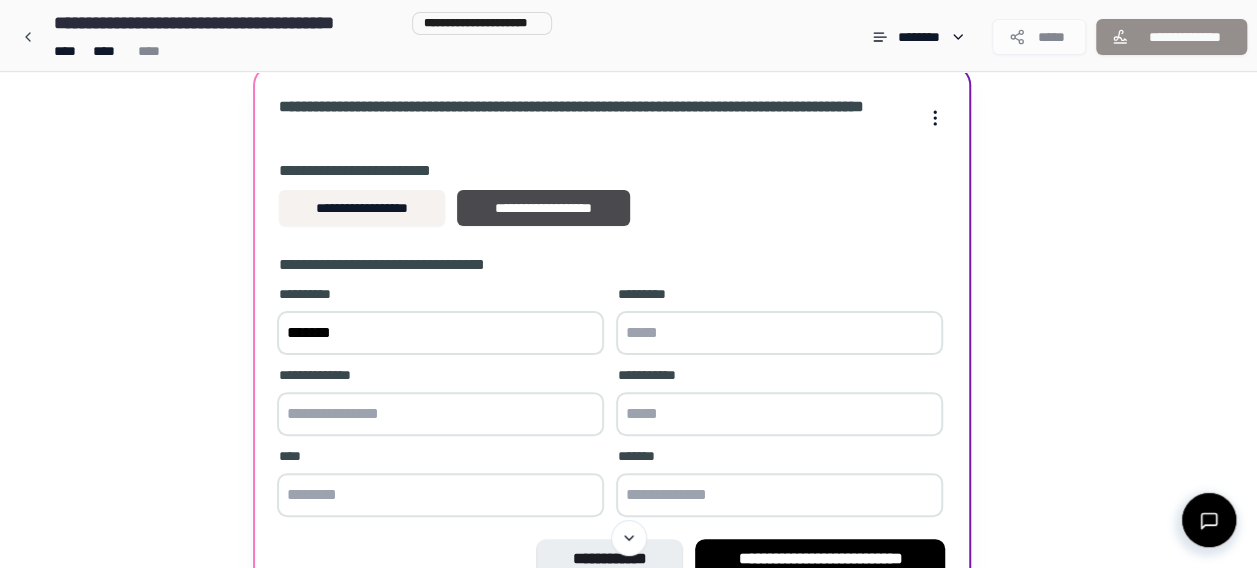type on "******" 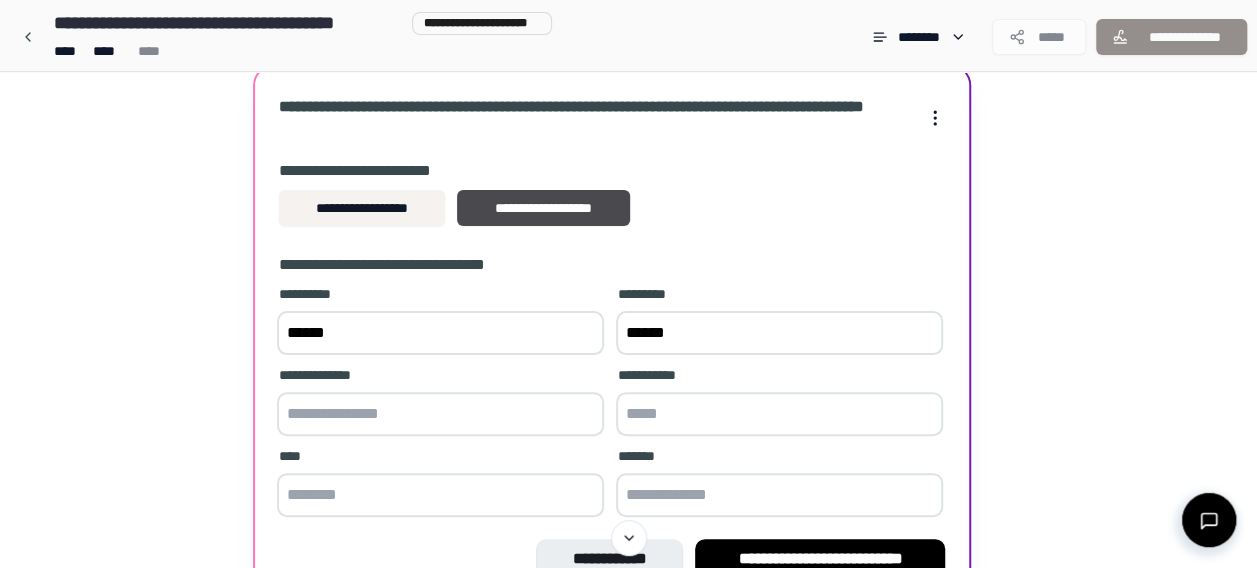 type on "******" 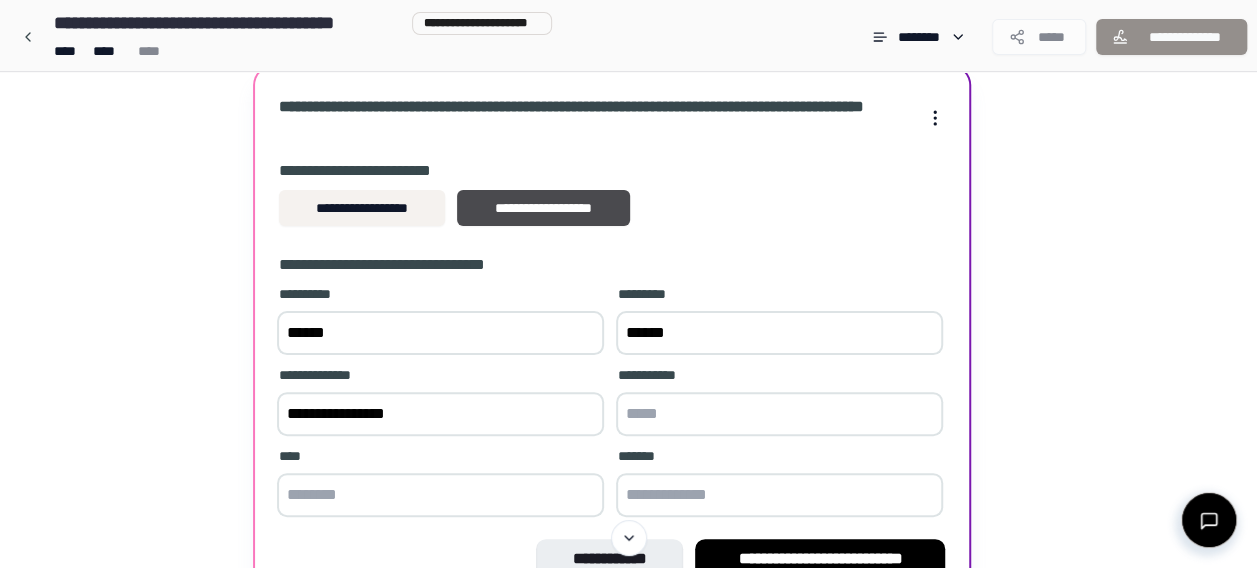type on "**********" 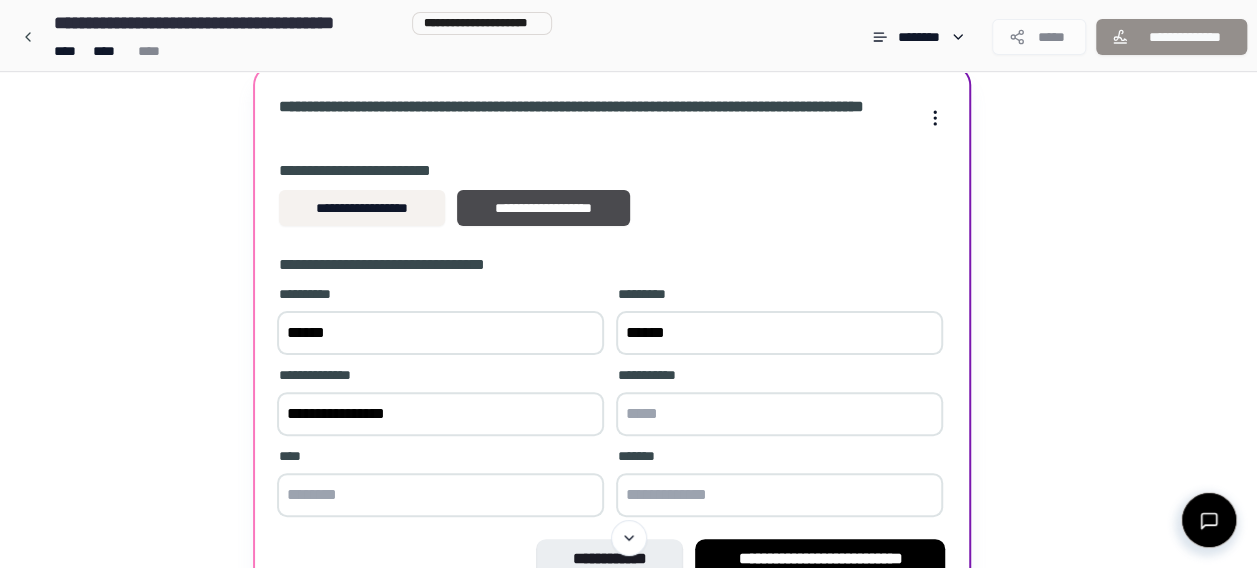 click at bounding box center (779, 414) 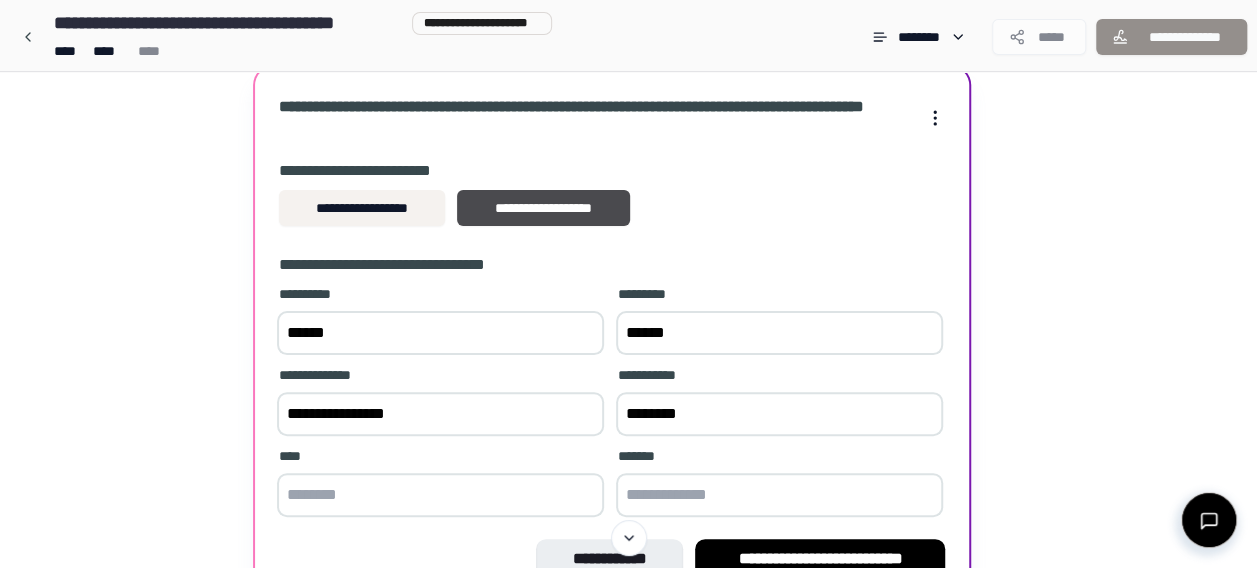 type on "********" 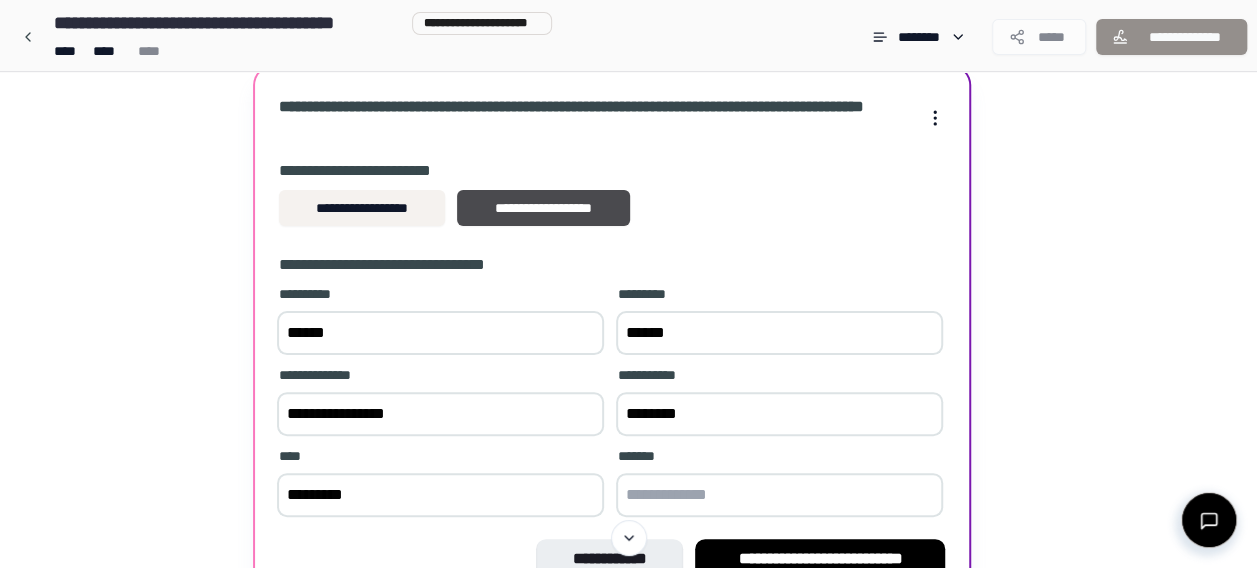 type on "*********" 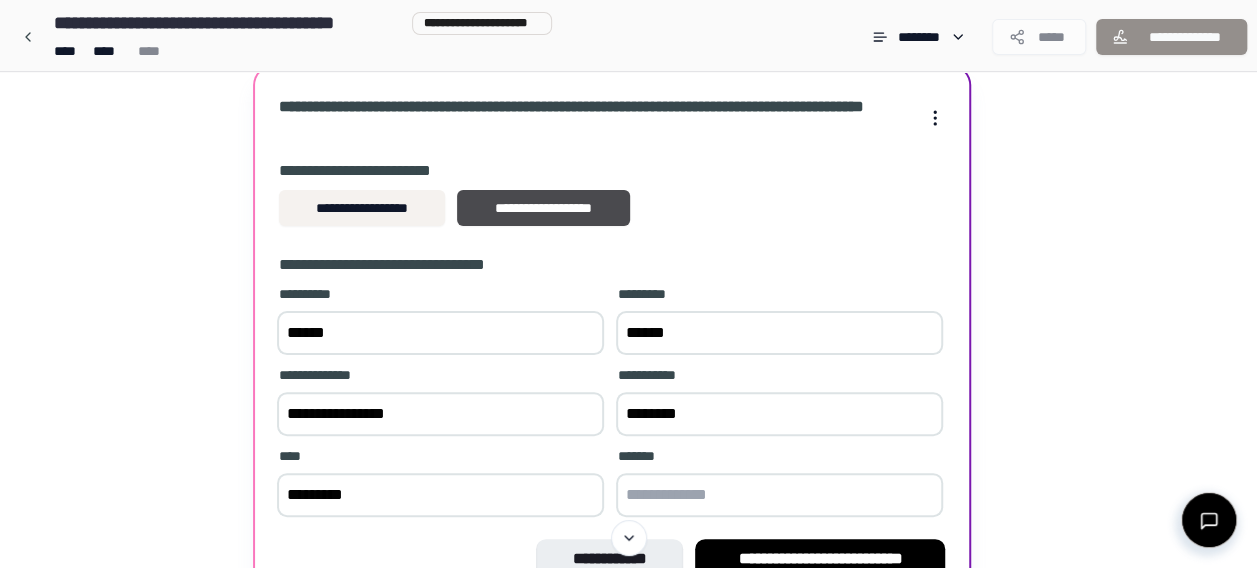 click at bounding box center [779, 495] 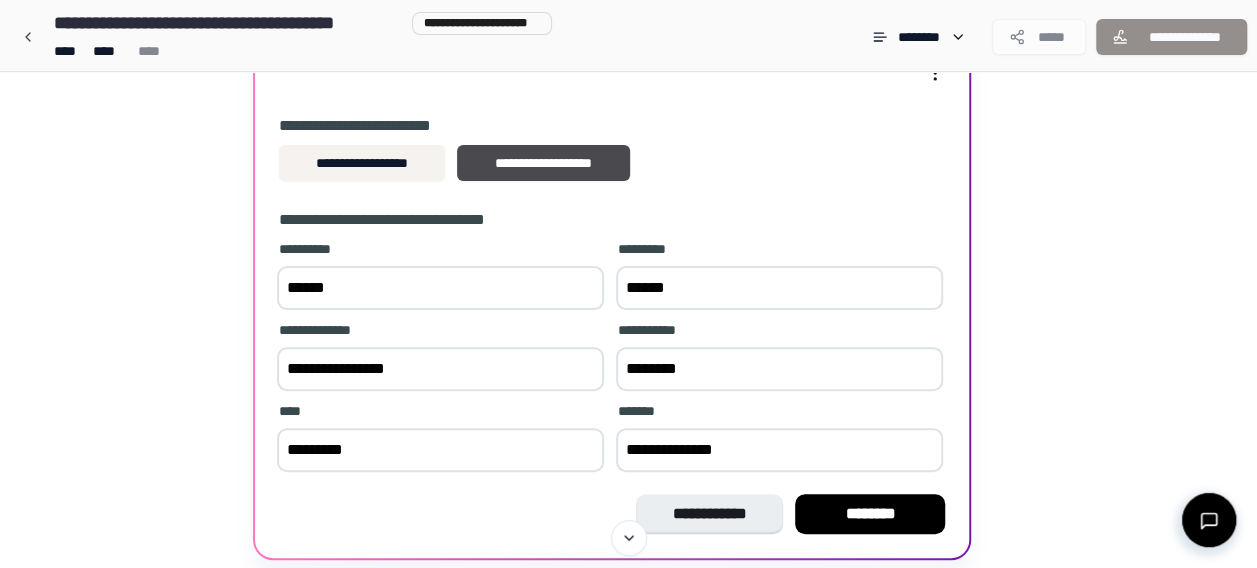 scroll, scrollTop: 131, scrollLeft: 0, axis: vertical 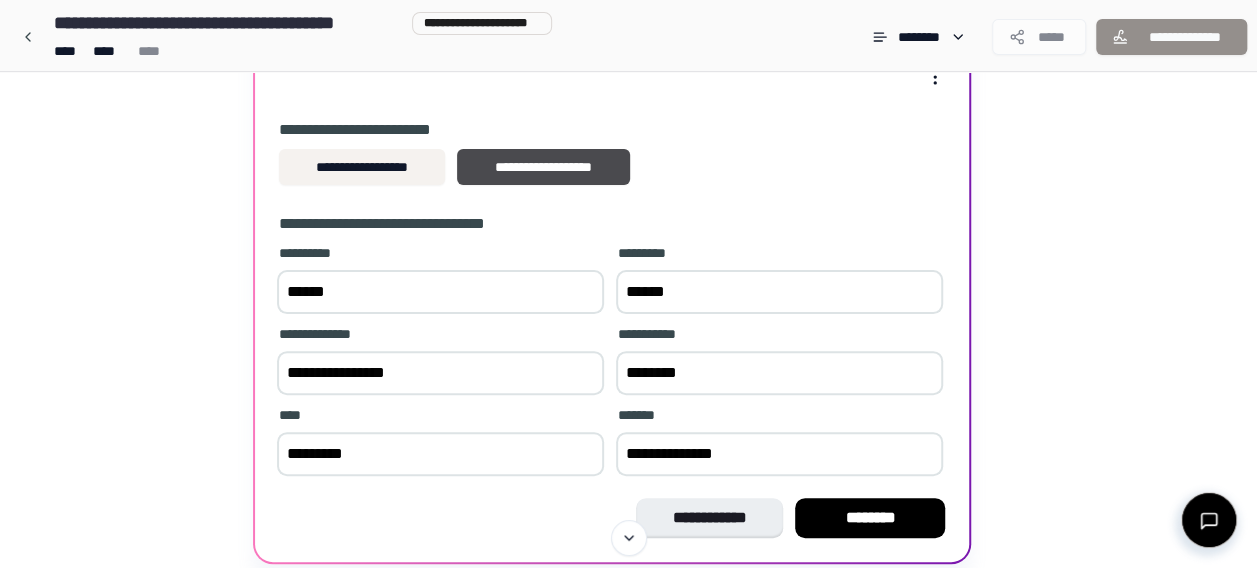 type on "**********" 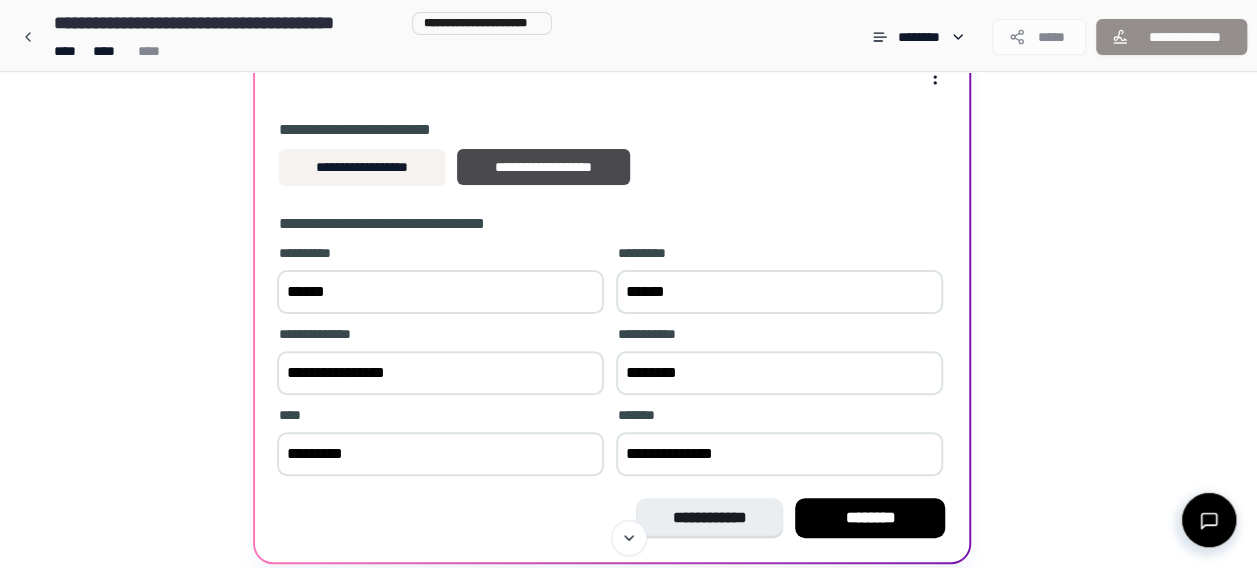 click on "********" at bounding box center (779, 373) 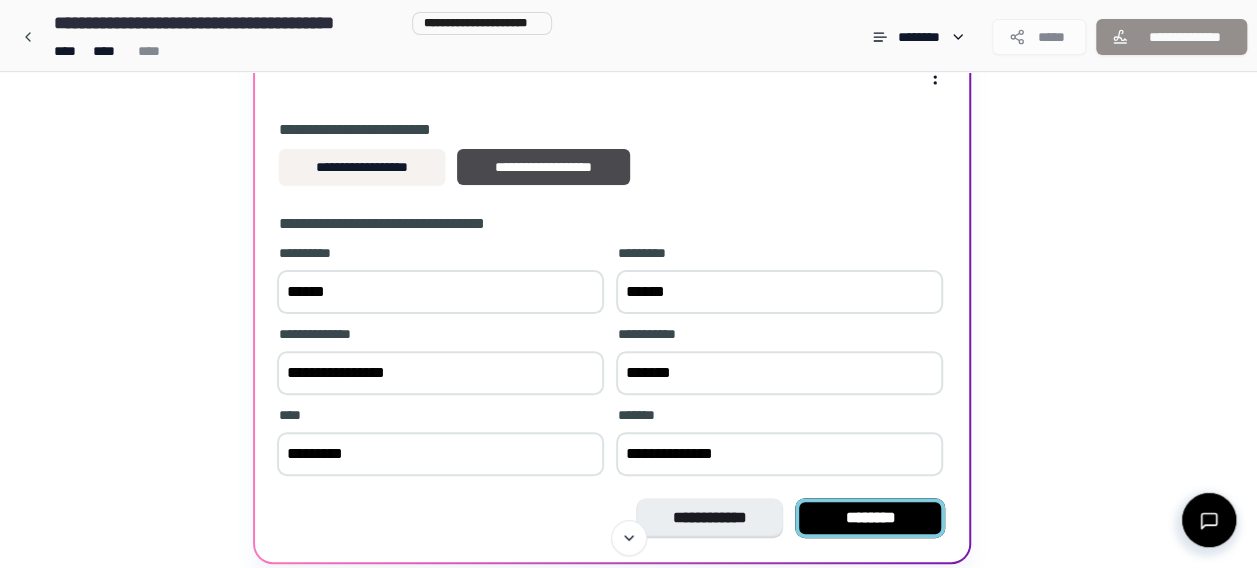 type on "*******" 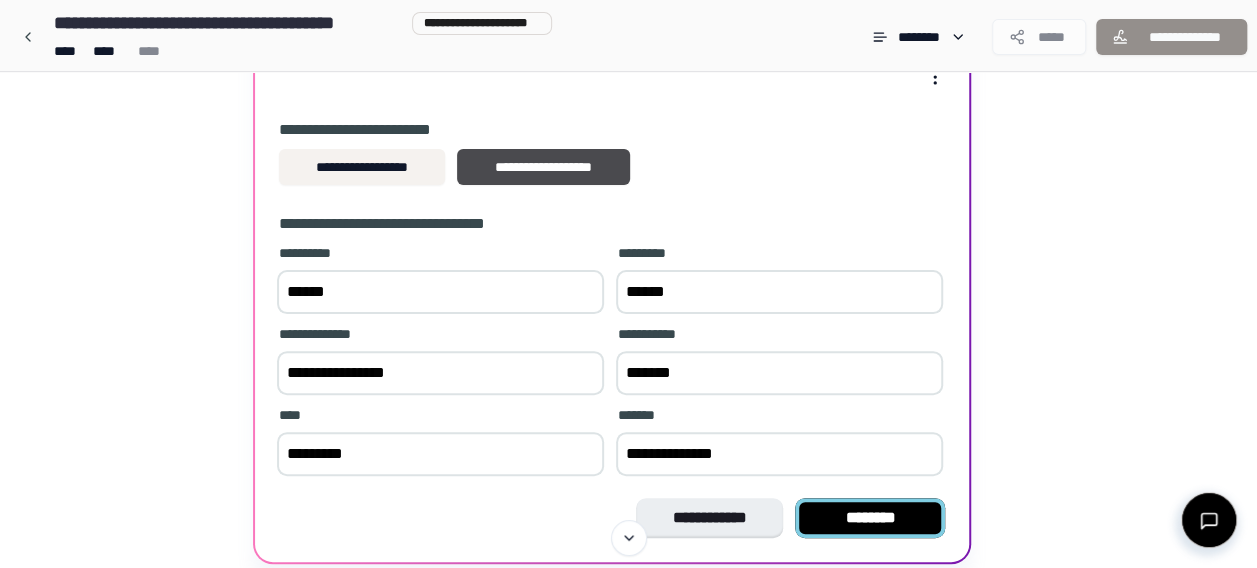 click on "********" at bounding box center [870, 518] 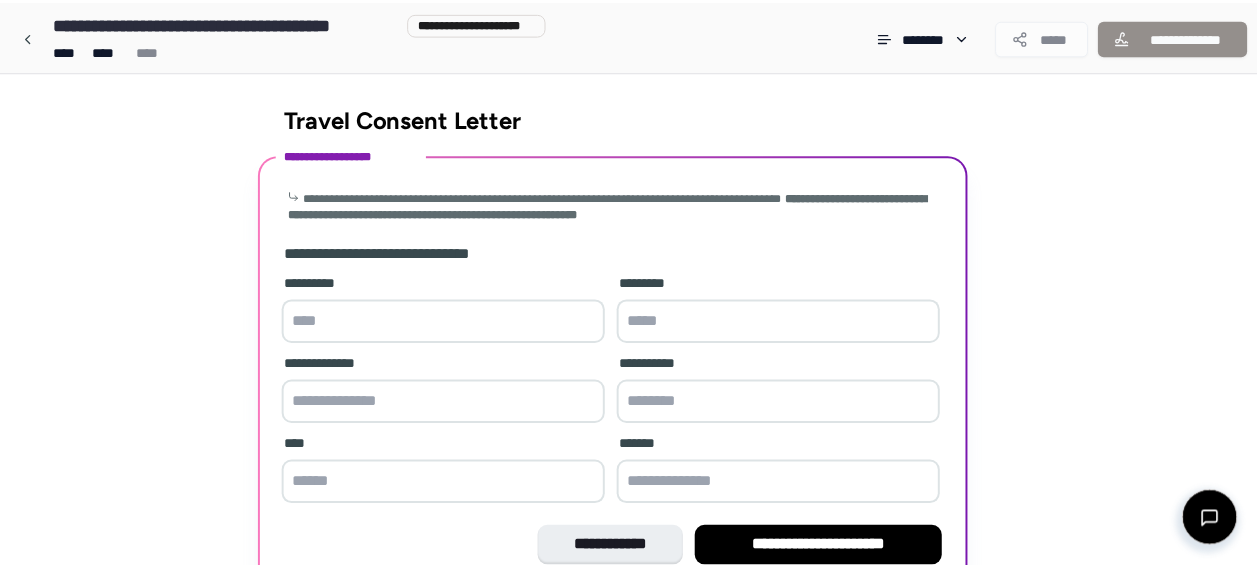 scroll, scrollTop: 104, scrollLeft: 0, axis: vertical 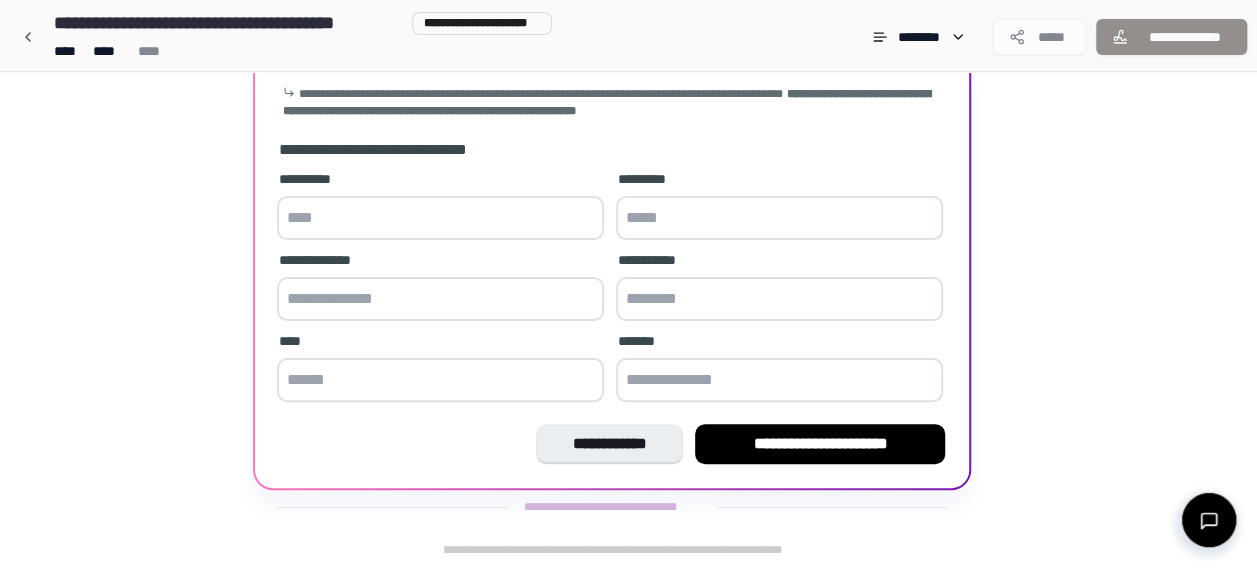 click at bounding box center [440, 218] 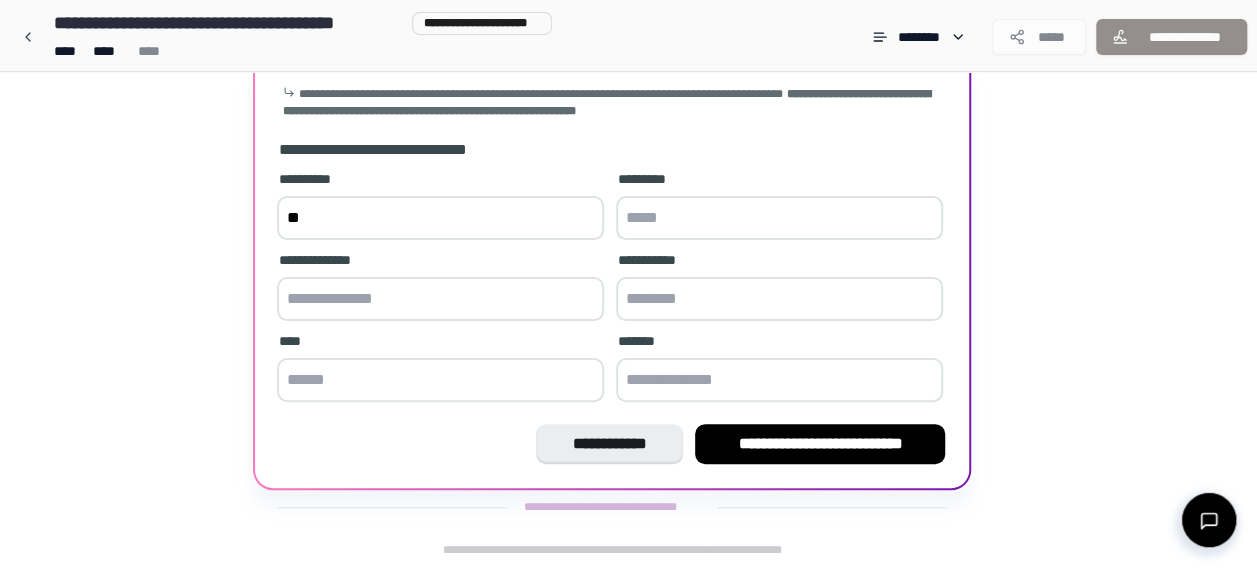 click on "**" at bounding box center [440, 218] 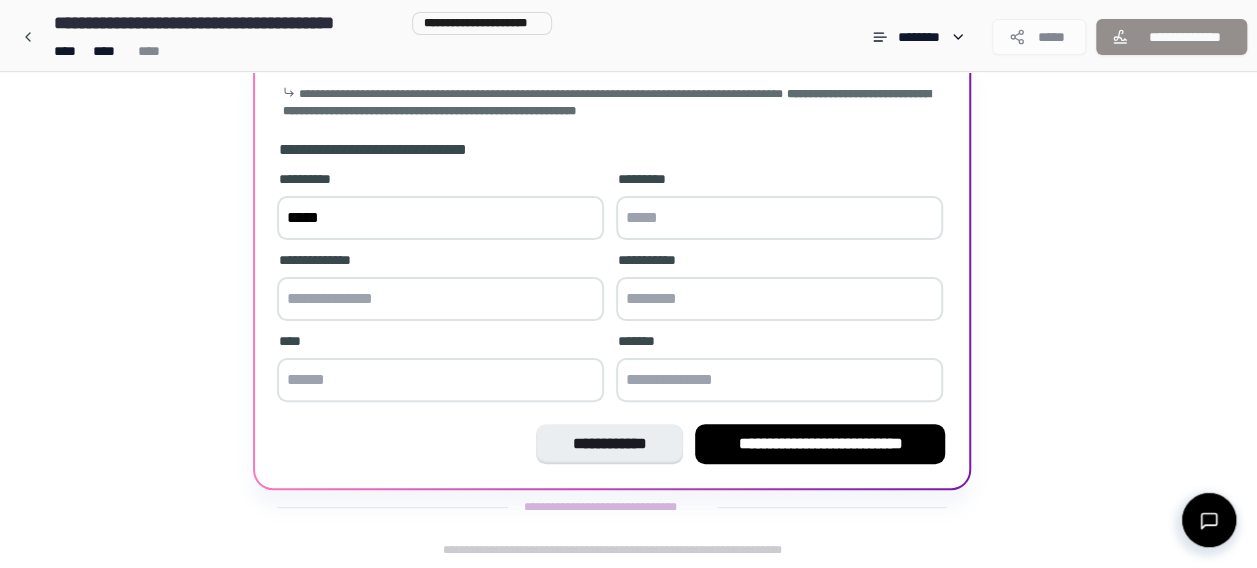 type on "*****" 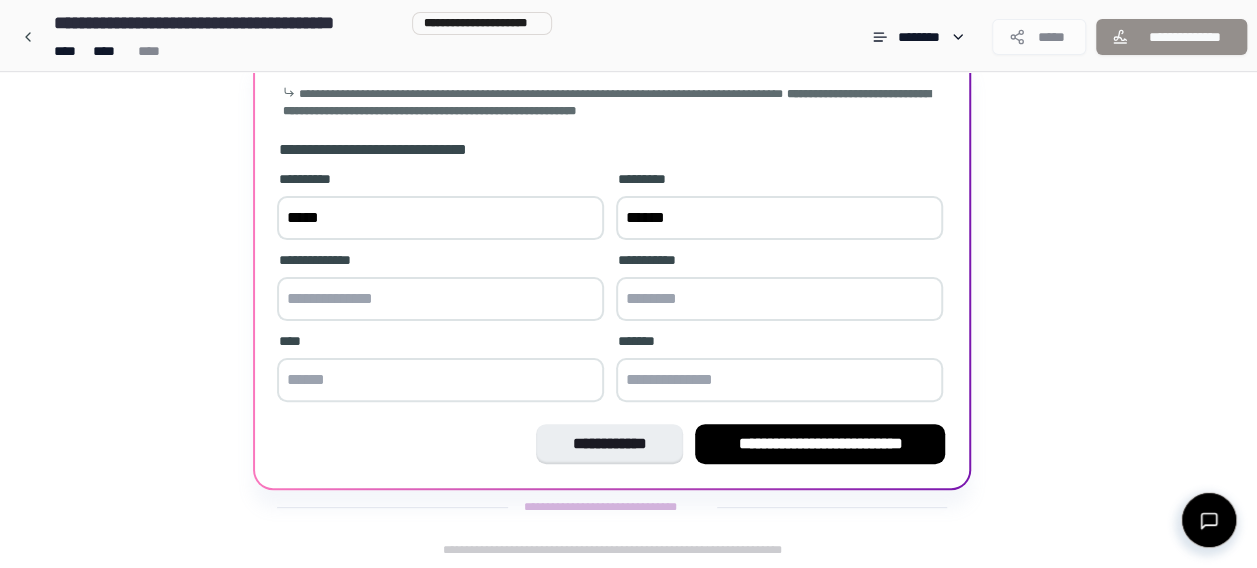 type on "******" 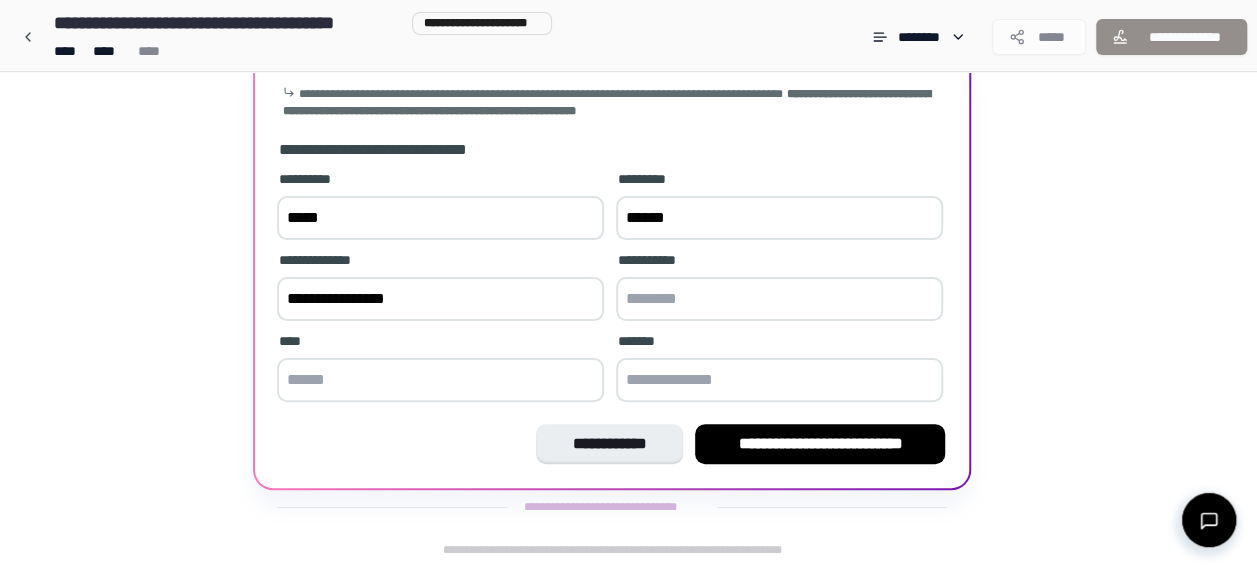 type on "**********" 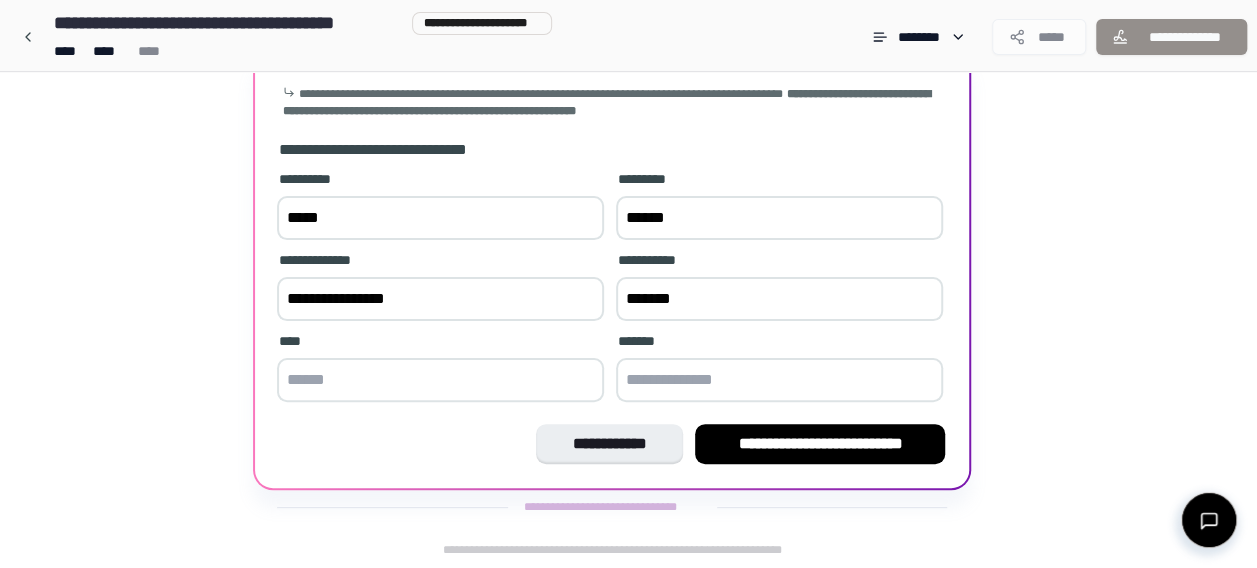 type on "*******" 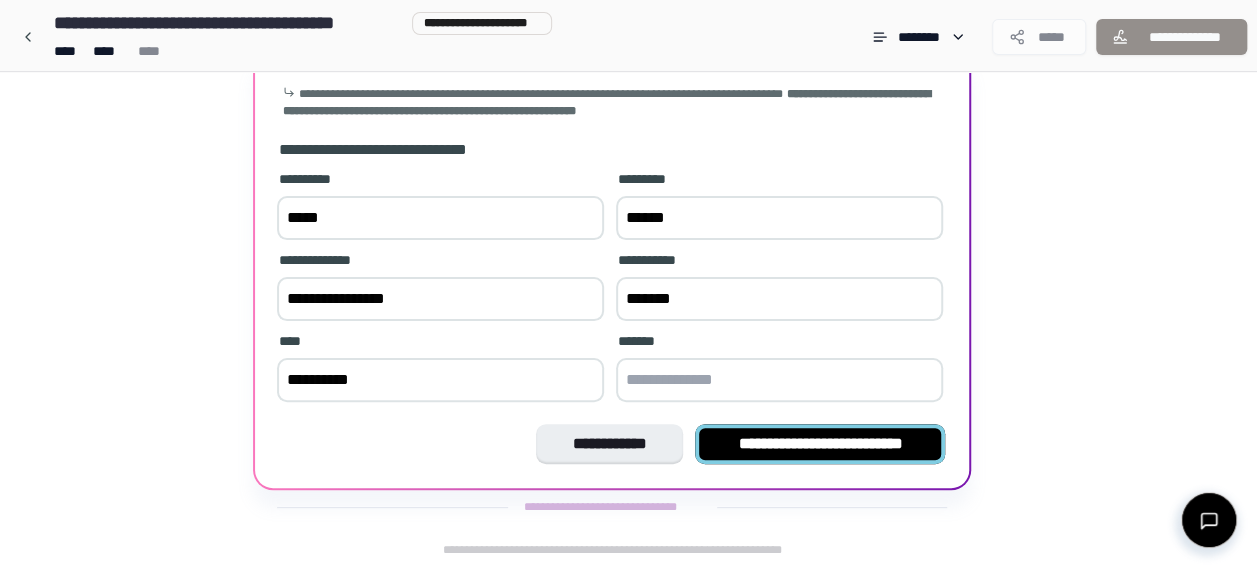 type on "*********" 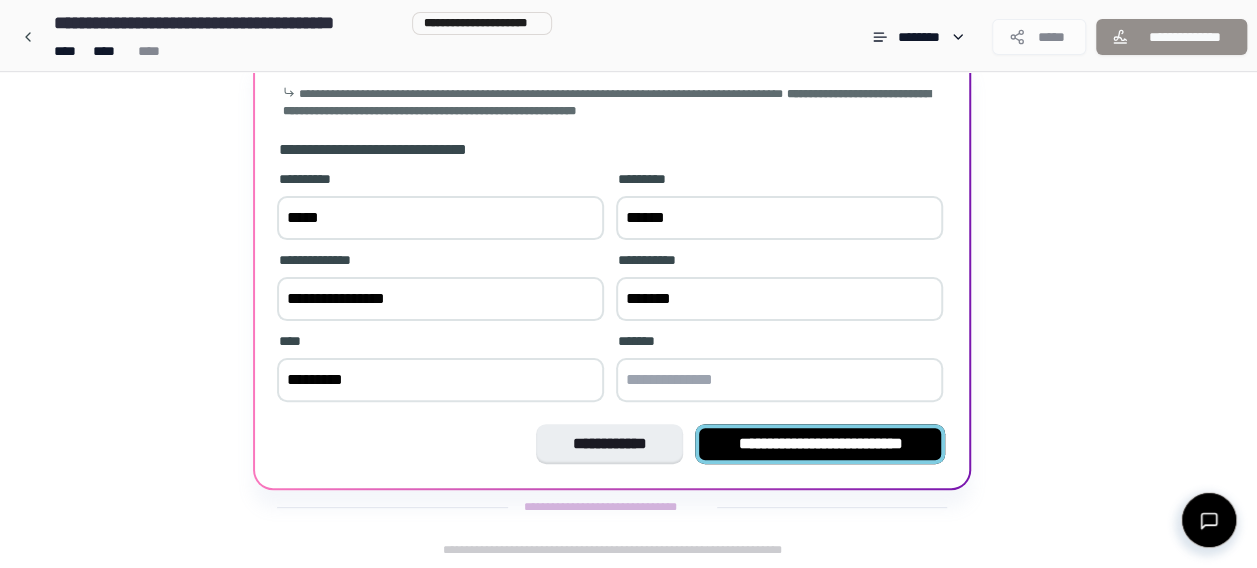 click on "**********" at bounding box center [820, 444] 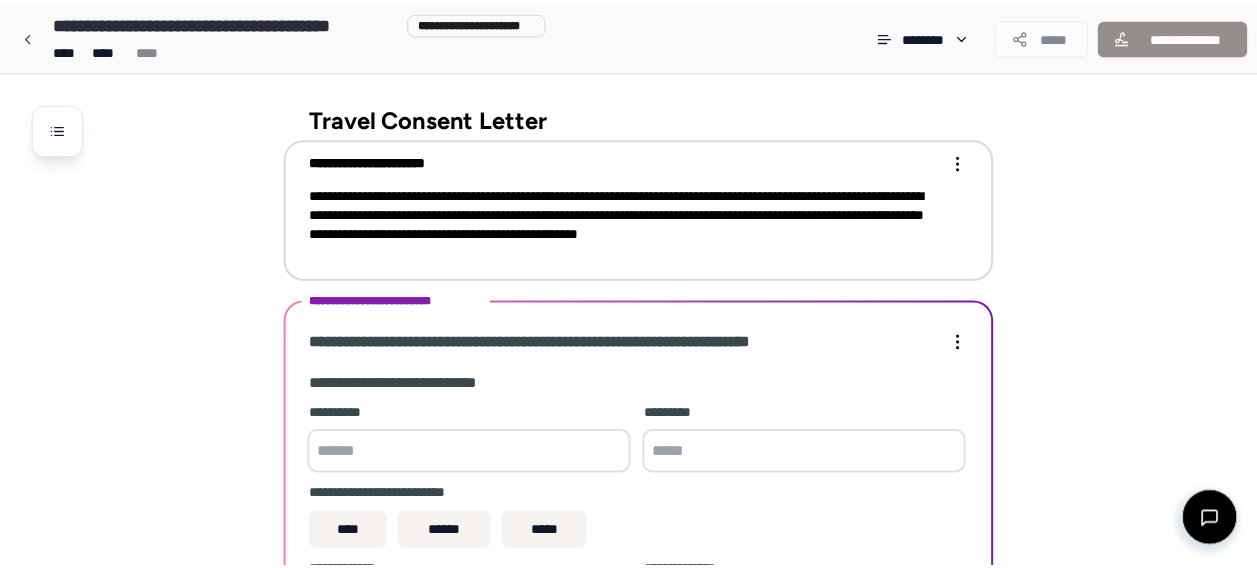scroll, scrollTop: 443, scrollLeft: 0, axis: vertical 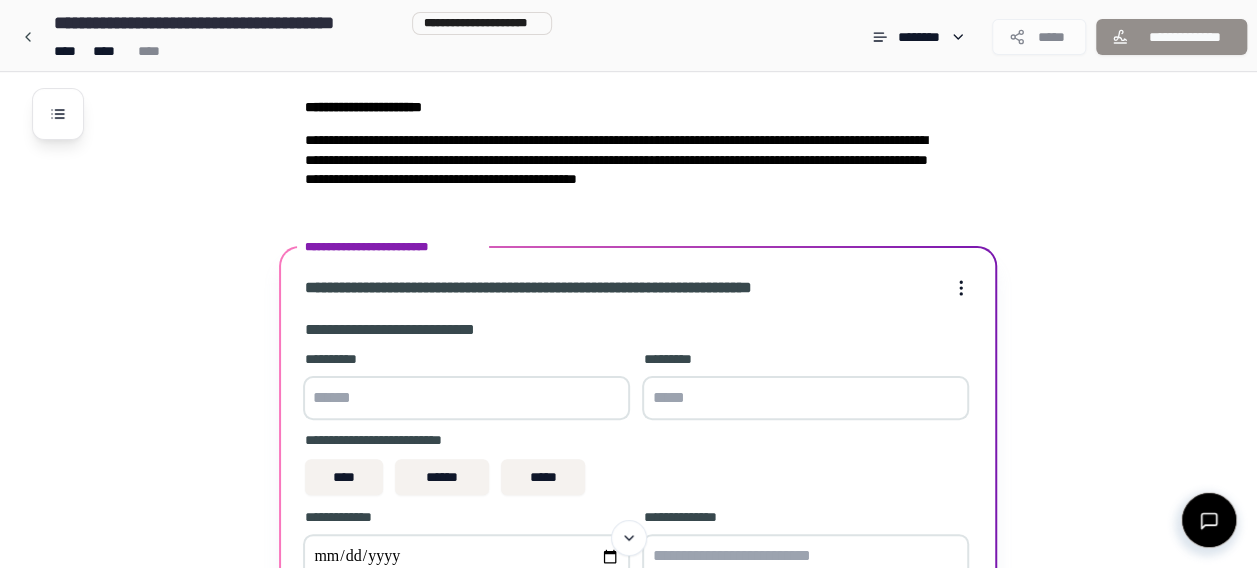 click at bounding box center (466, 398) 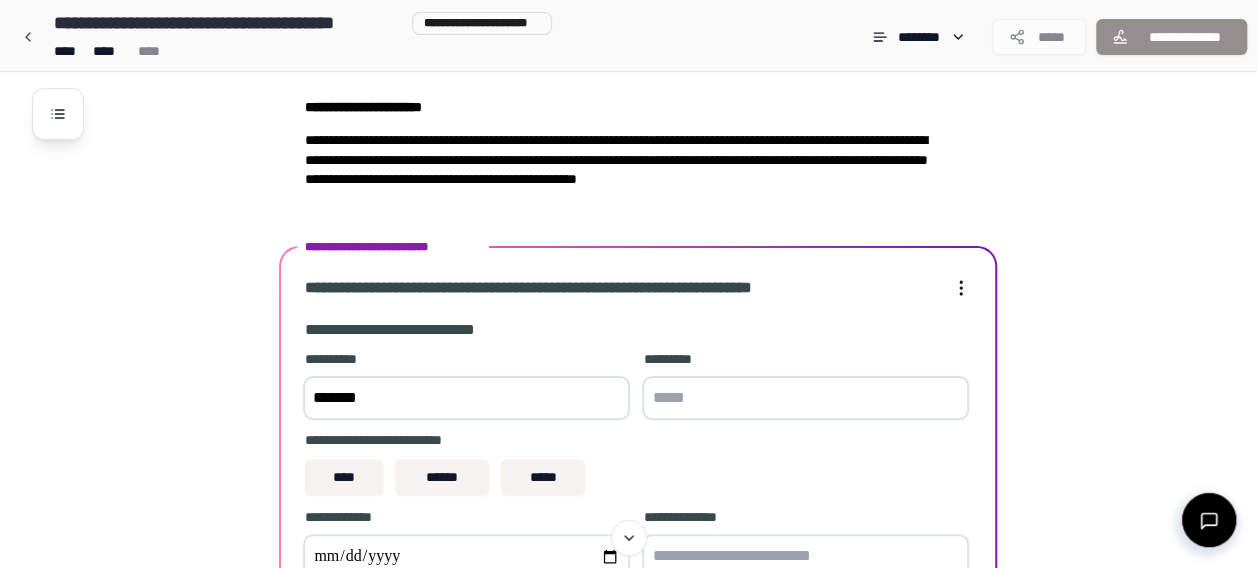 type on "*******" 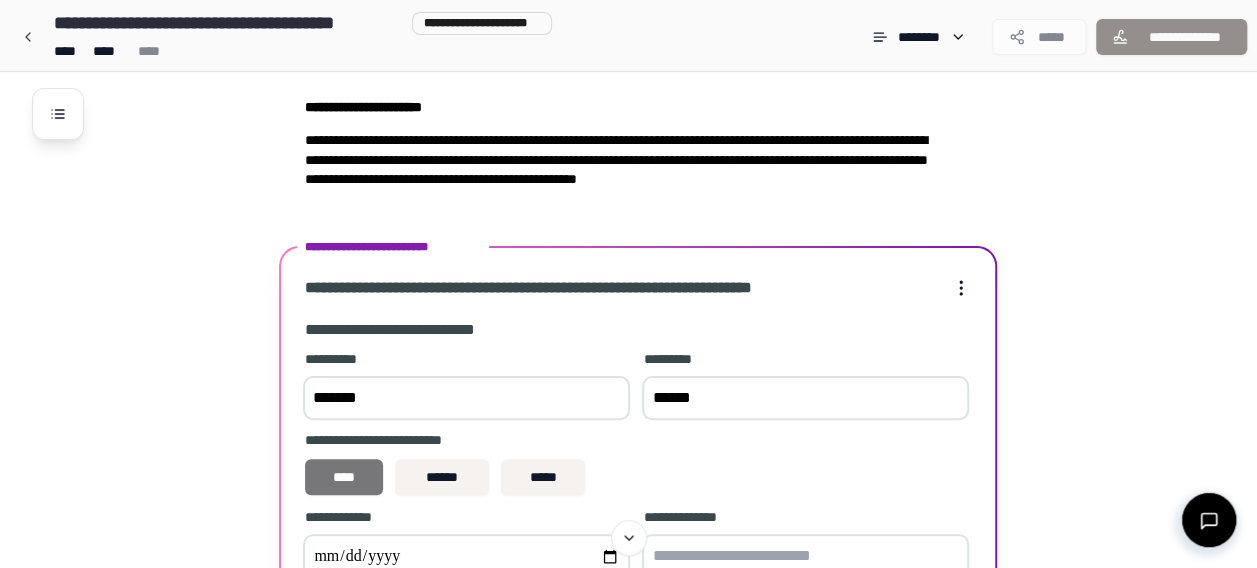 type on "******" 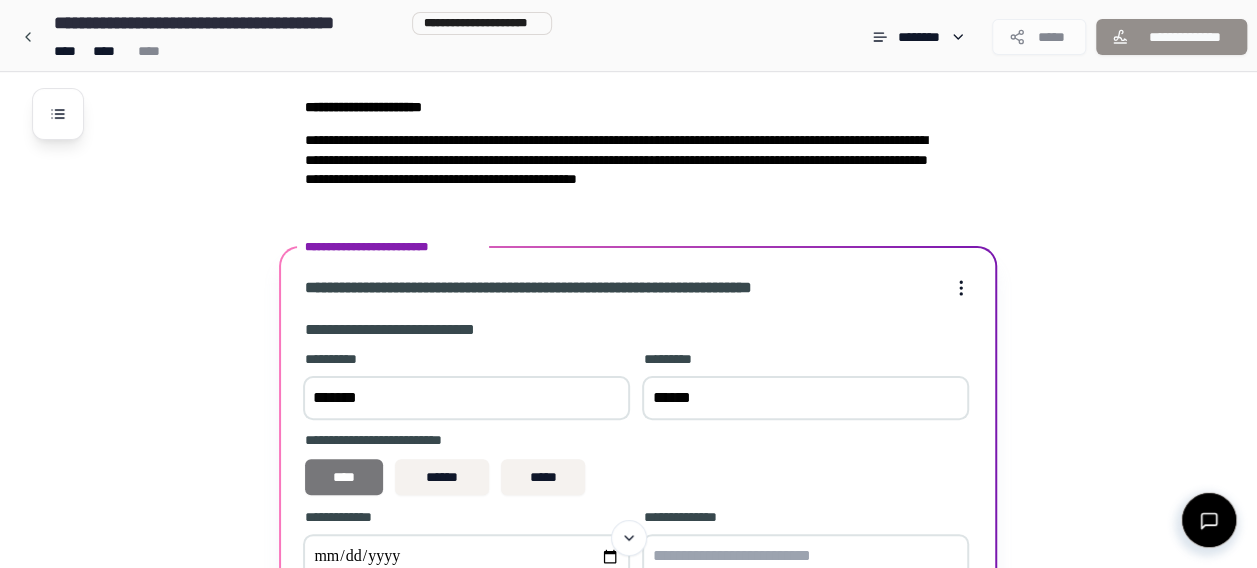 click on "****" at bounding box center (344, 477) 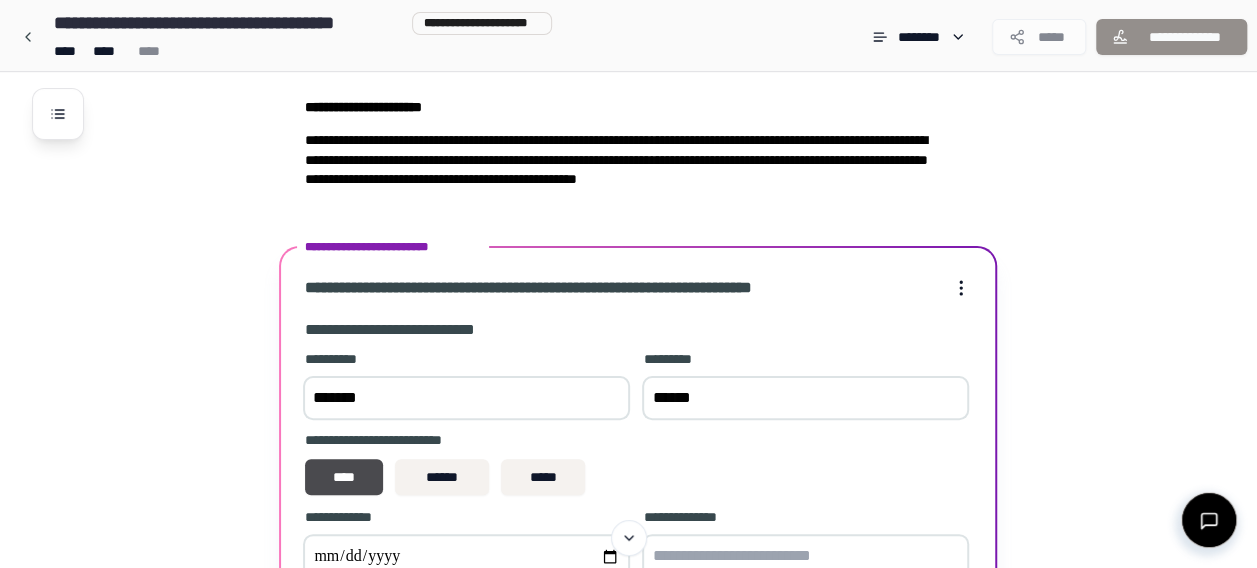 click on "*******" at bounding box center [466, 398] 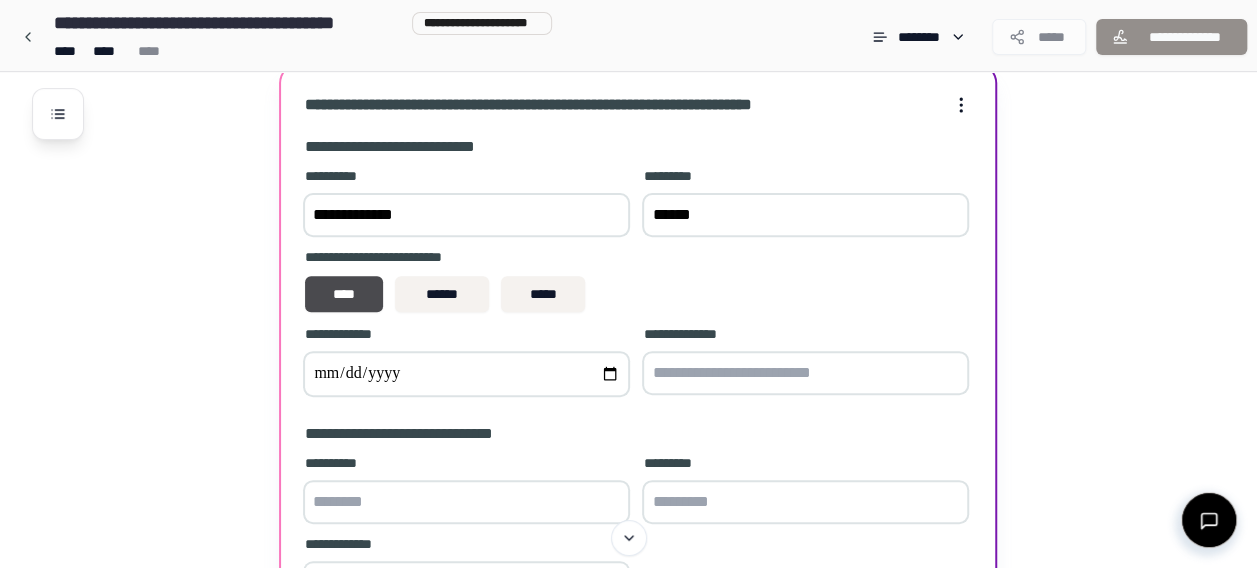 scroll, scrollTop: 242, scrollLeft: 0, axis: vertical 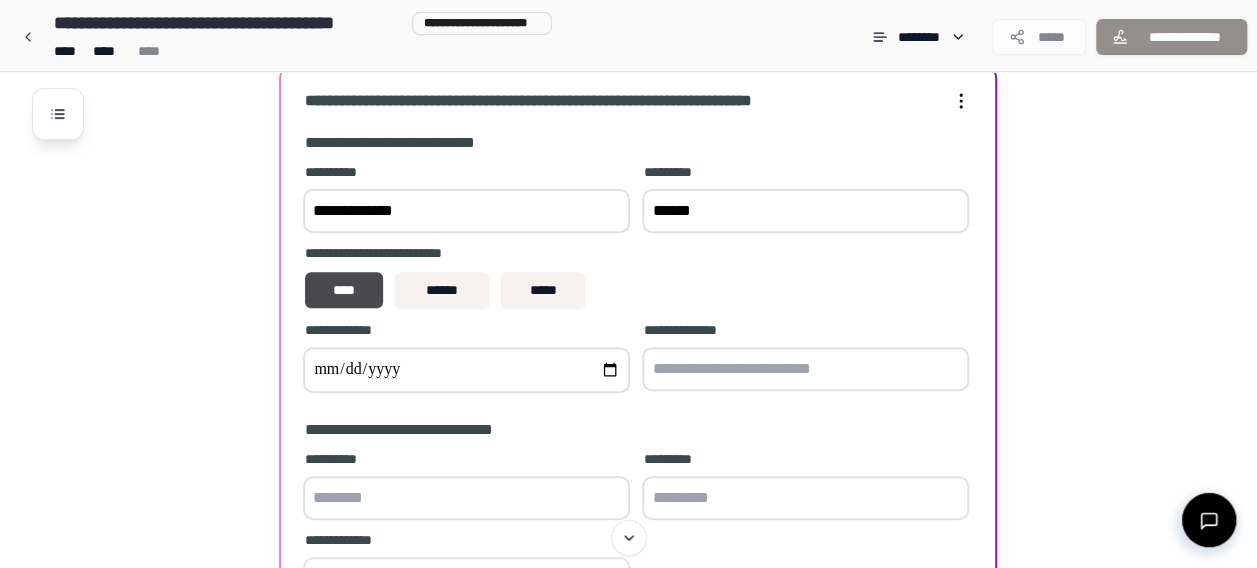 type on "**********" 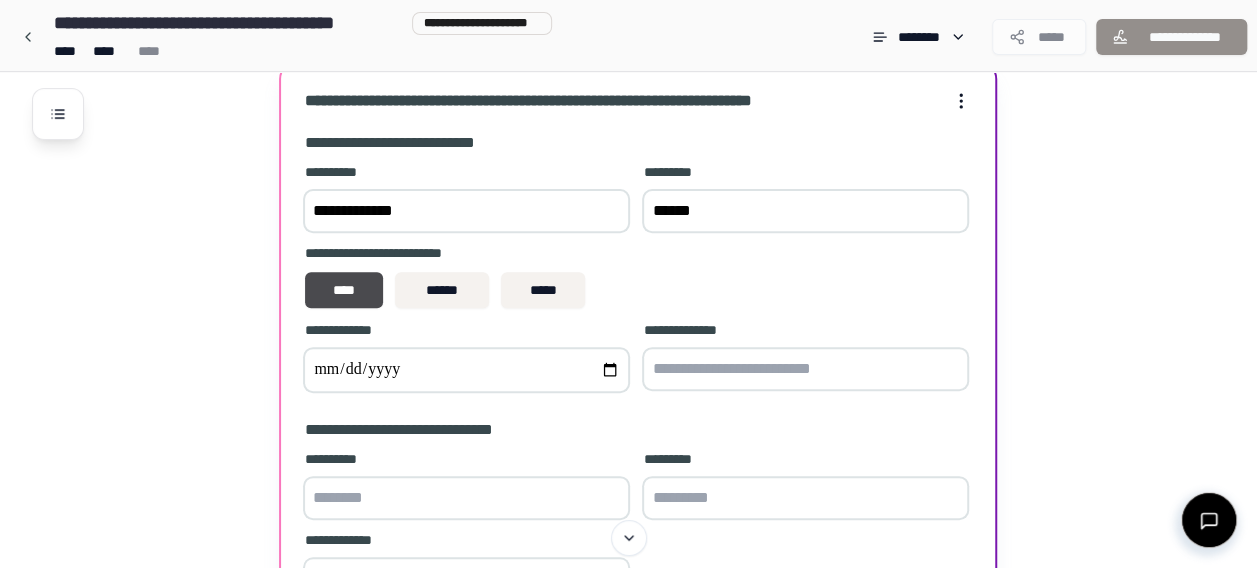 click at bounding box center (466, 370) 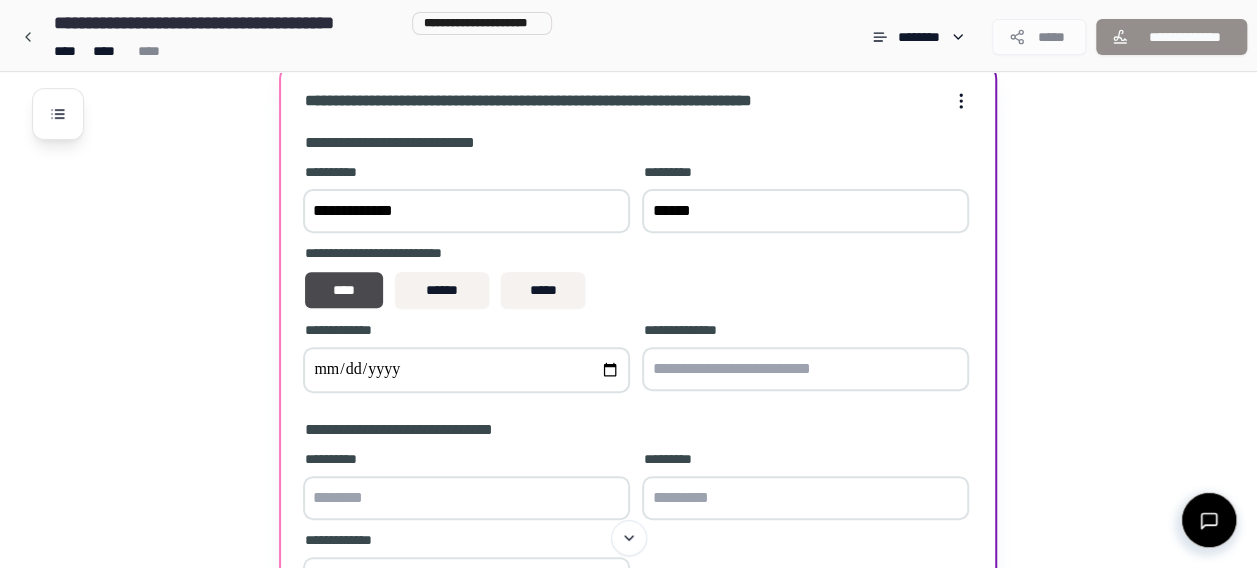 type on "**********" 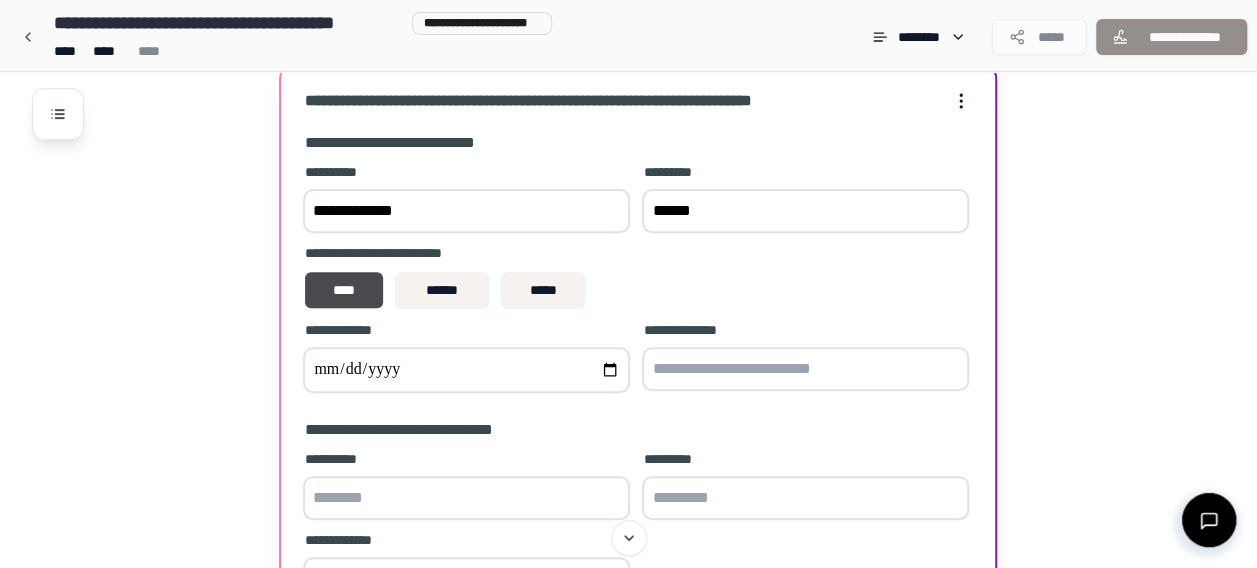 click at bounding box center (805, 369) 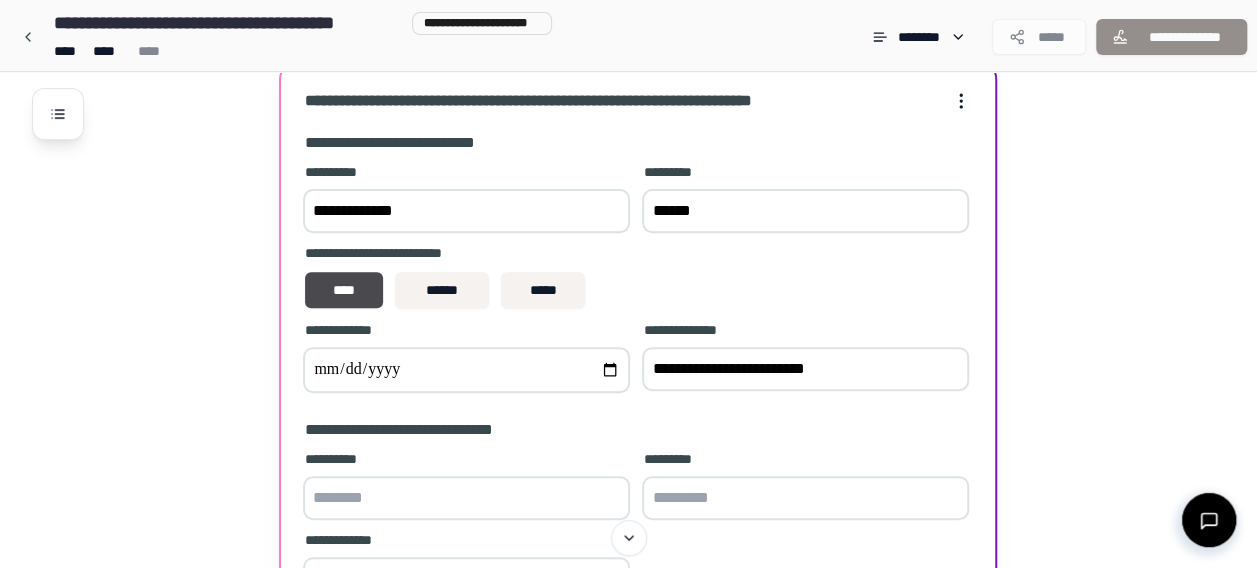 type on "**********" 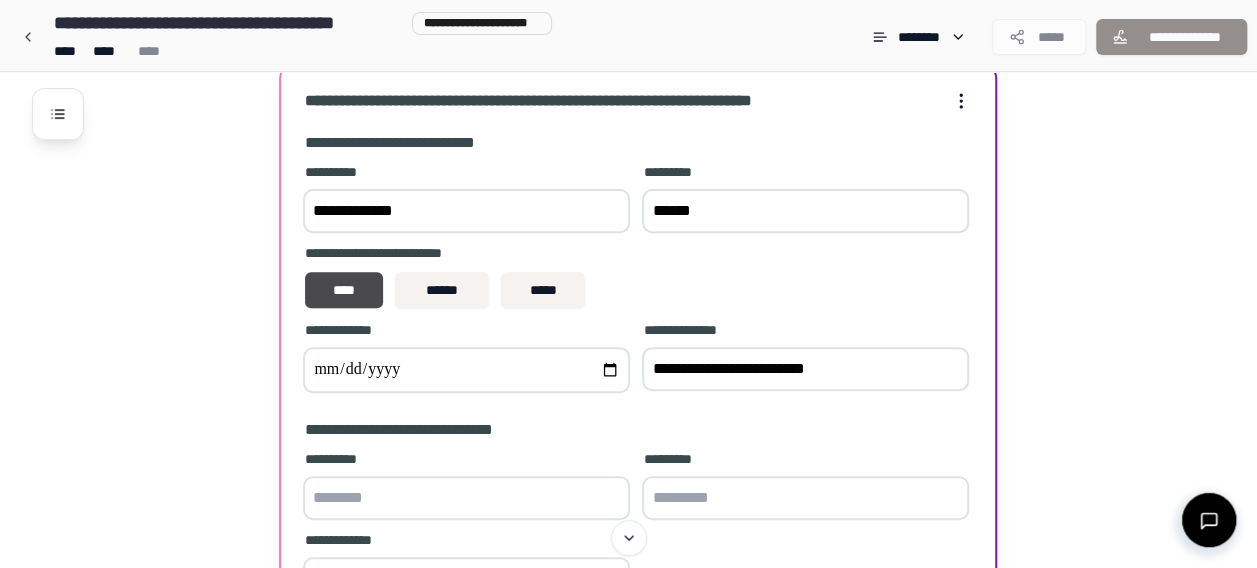 click at bounding box center (466, 498) 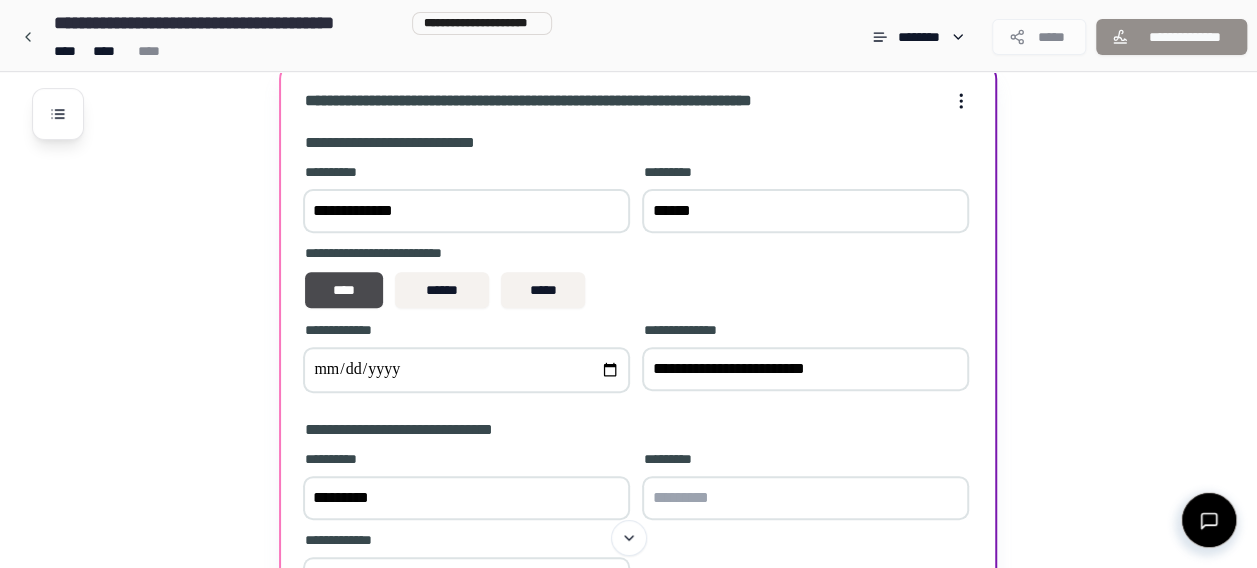 type on "********" 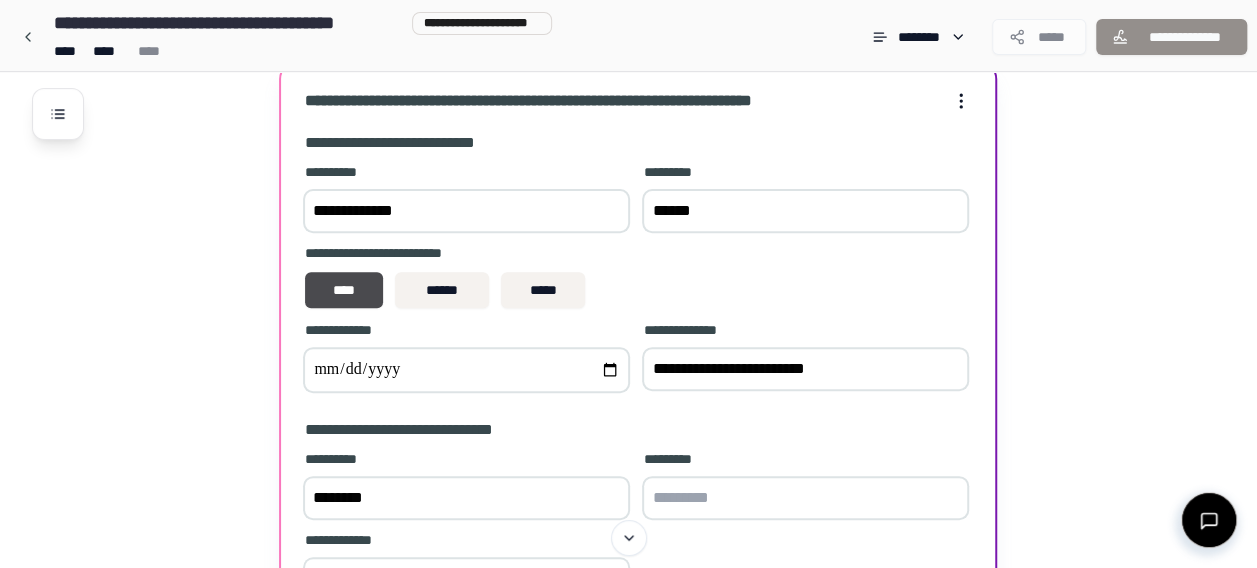 click at bounding box center [805, 498] 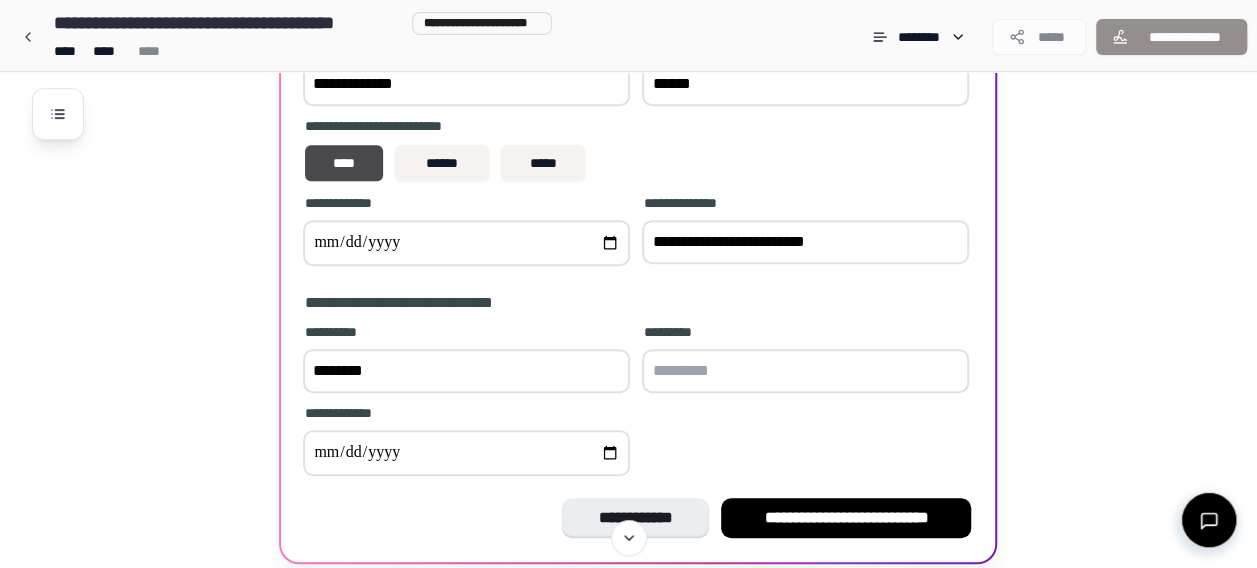 scroll, scrollTop: 398, scrollLeft: 0, axis: vertical 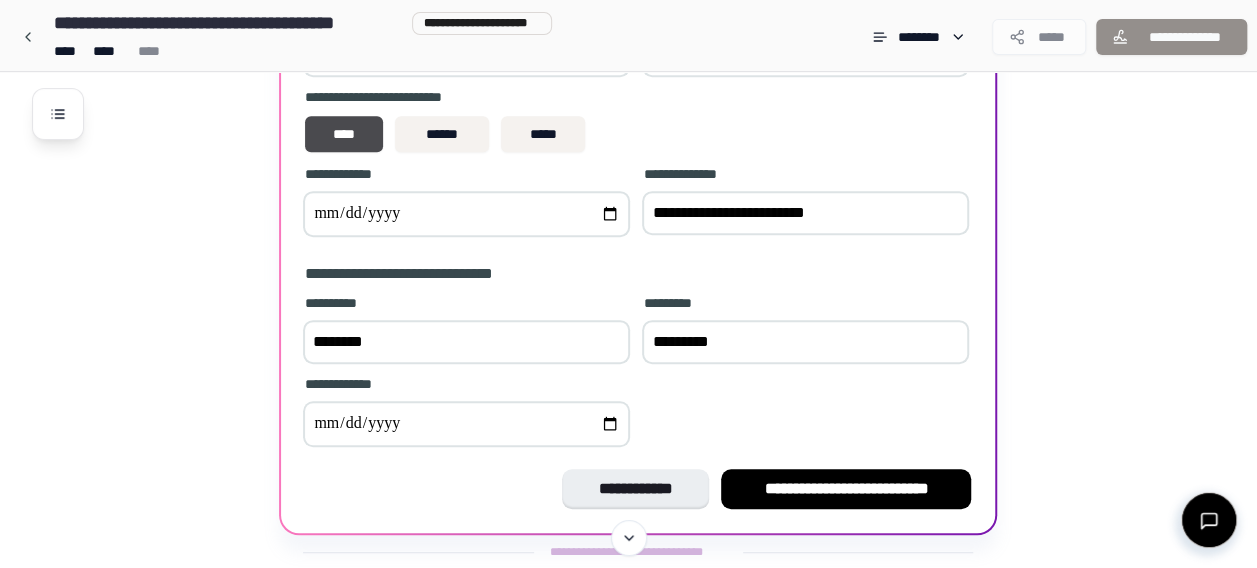 type on "*********" 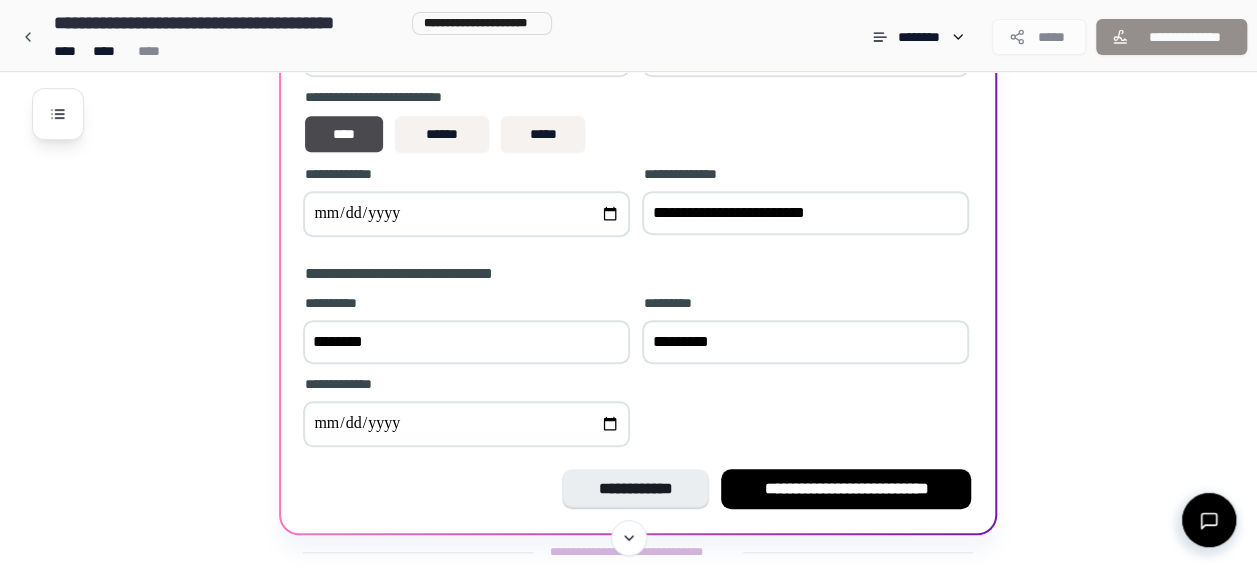 click at bounding box center (466, 424) 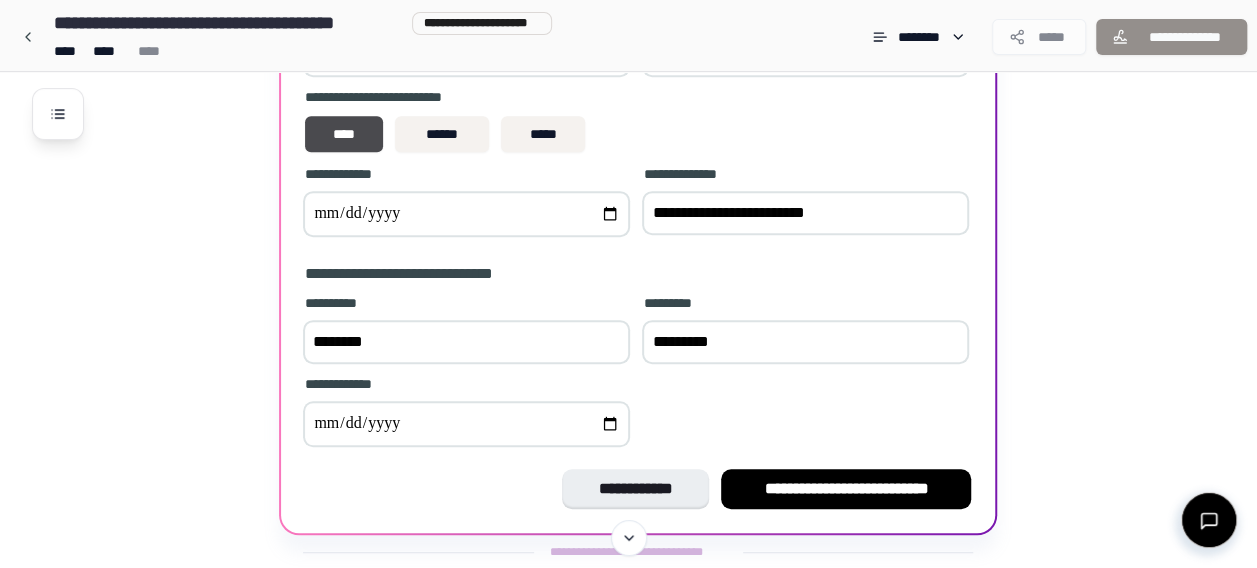click at bounding box center [466, 424] 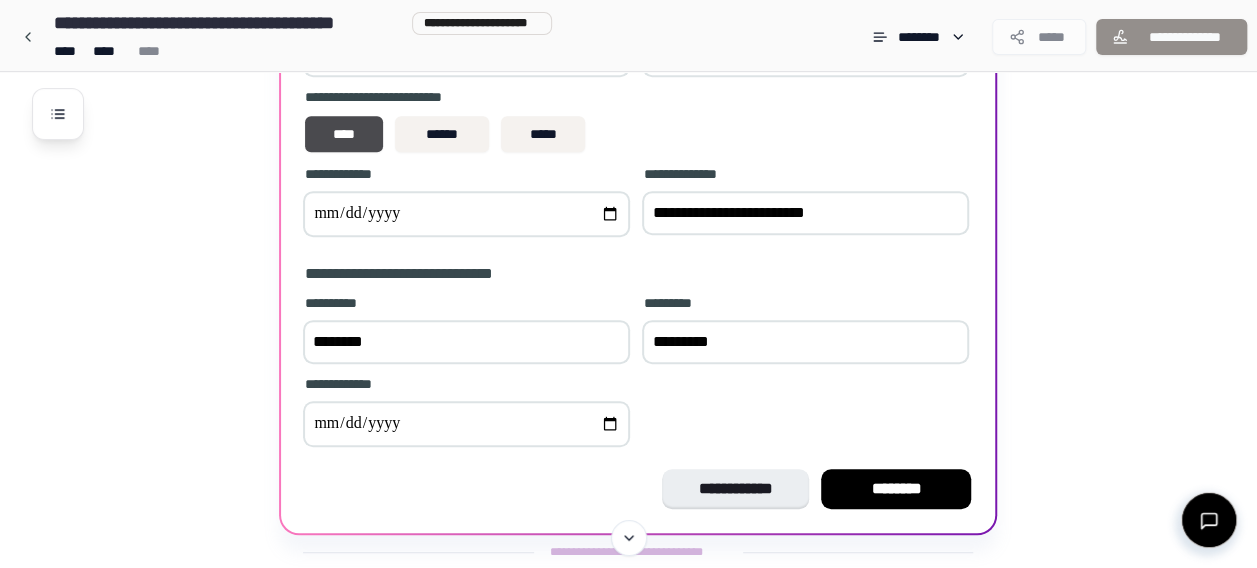 type on "**********" 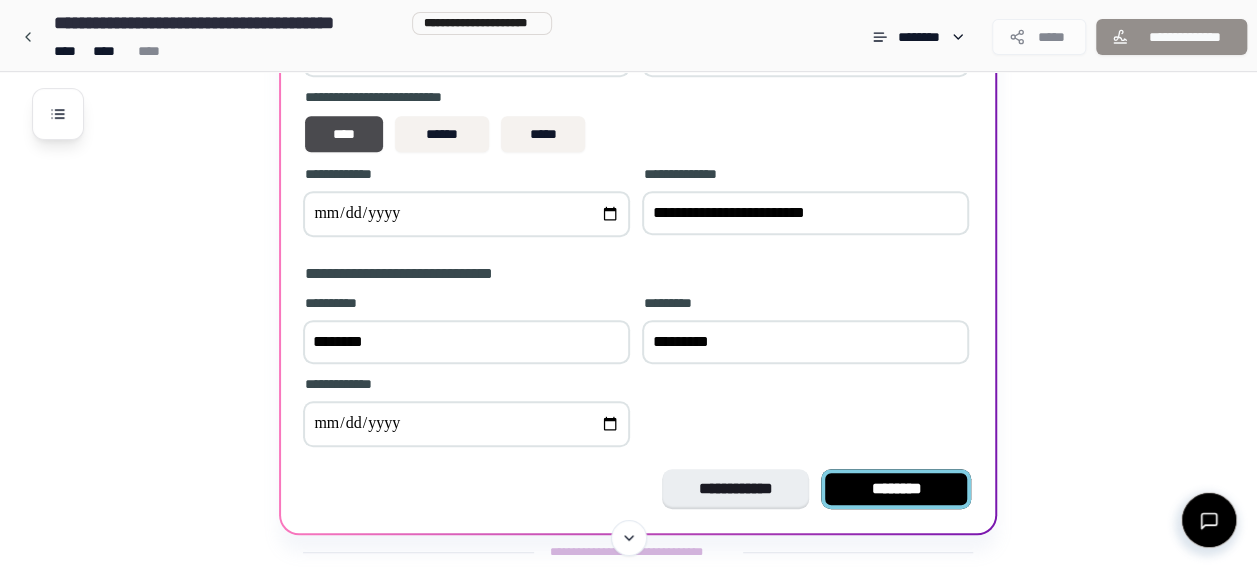 click on "********" at bounding box center (896, 489) 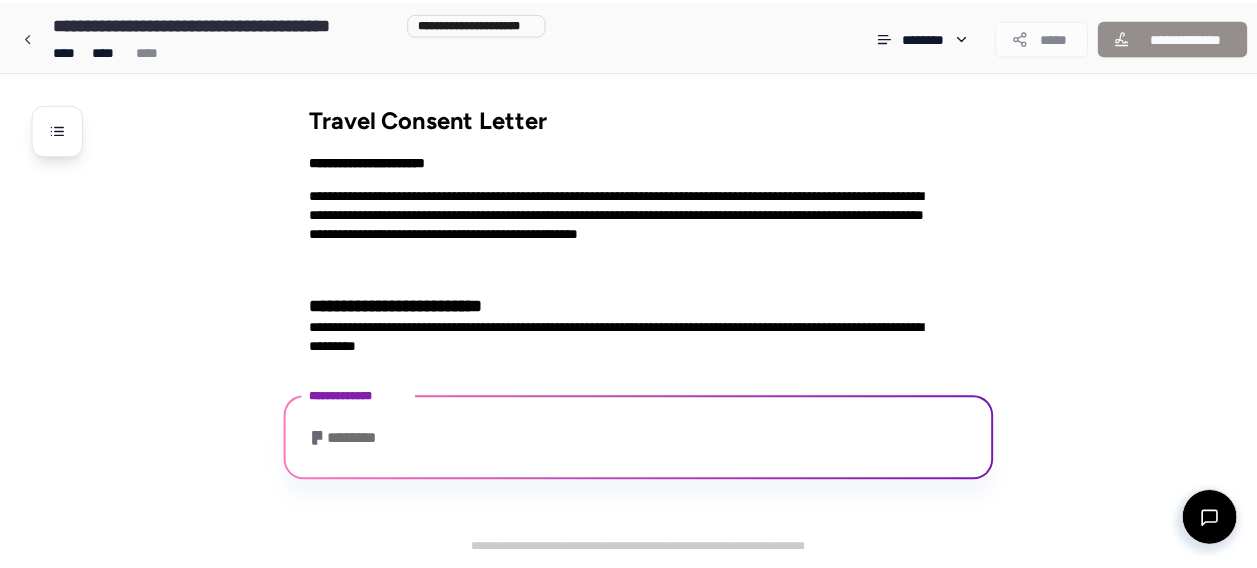 scroll, scrollTop: 83, scrollLeft: 0, axis: vertical 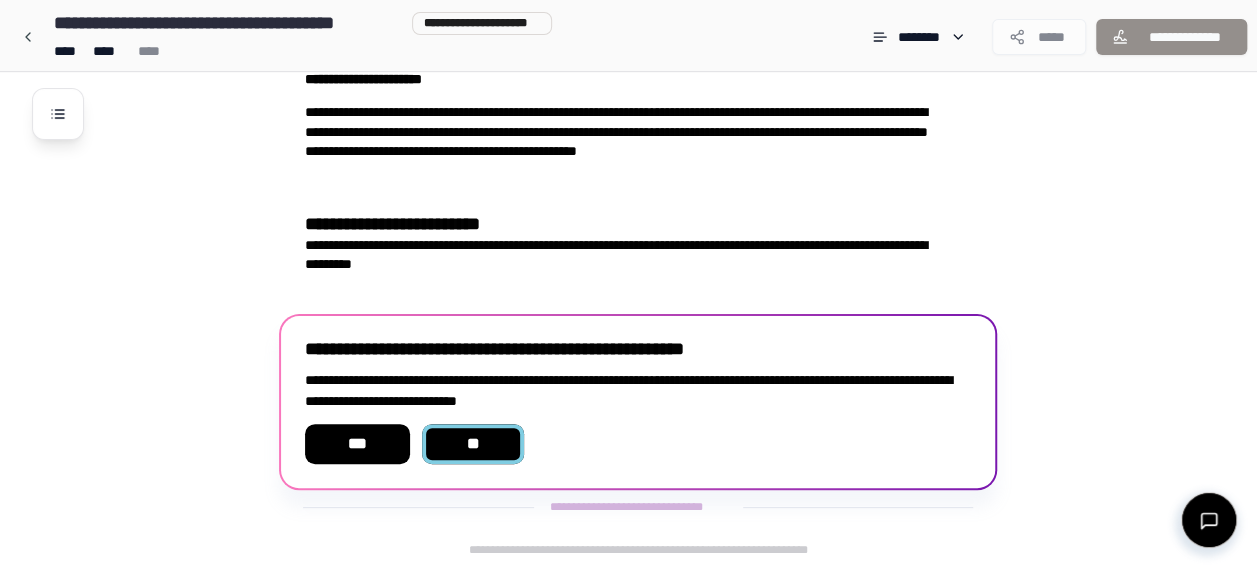 click on "**" at bounding box center [473, 444] 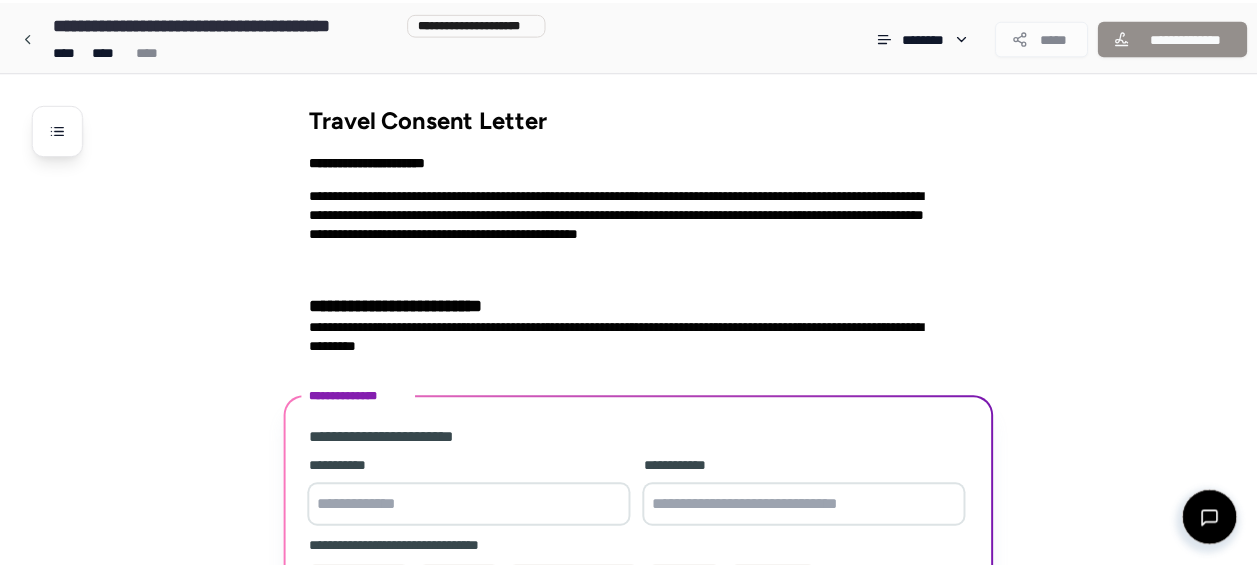 scroll, scrollTop: 204, scrollLeft: 0, axis: vertical 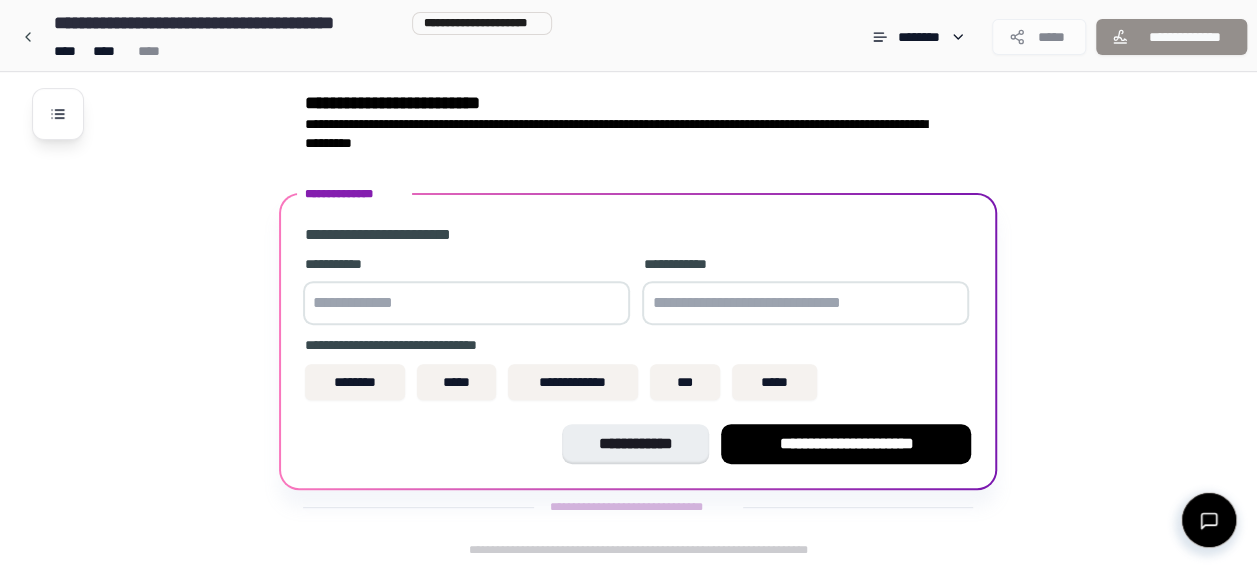 click at bounding box center [466, 303] 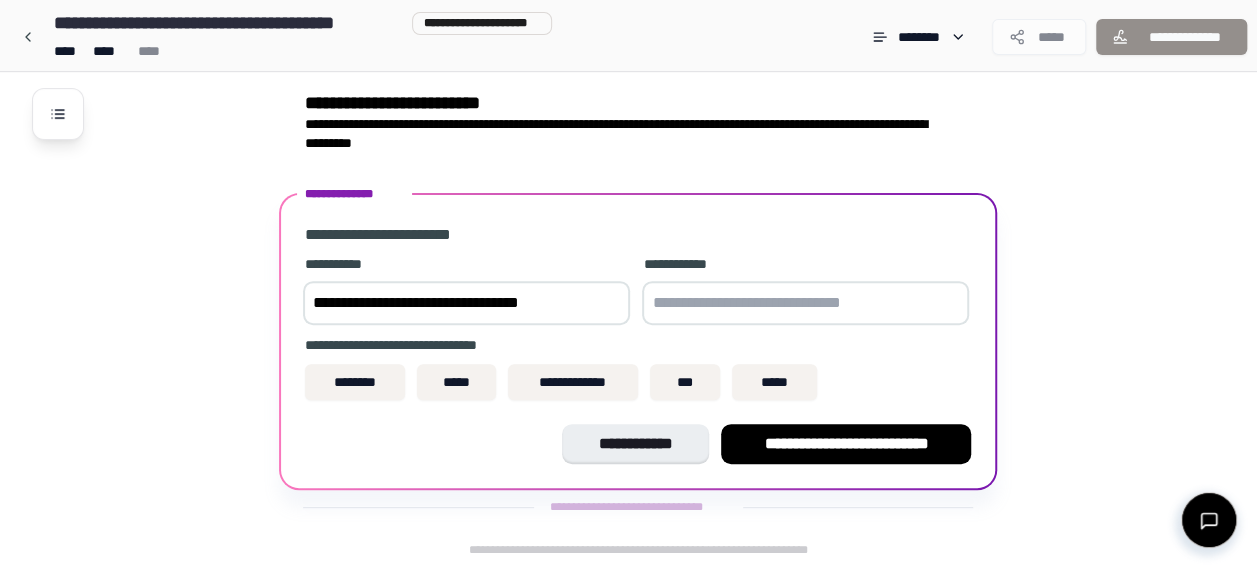 type on "**********" 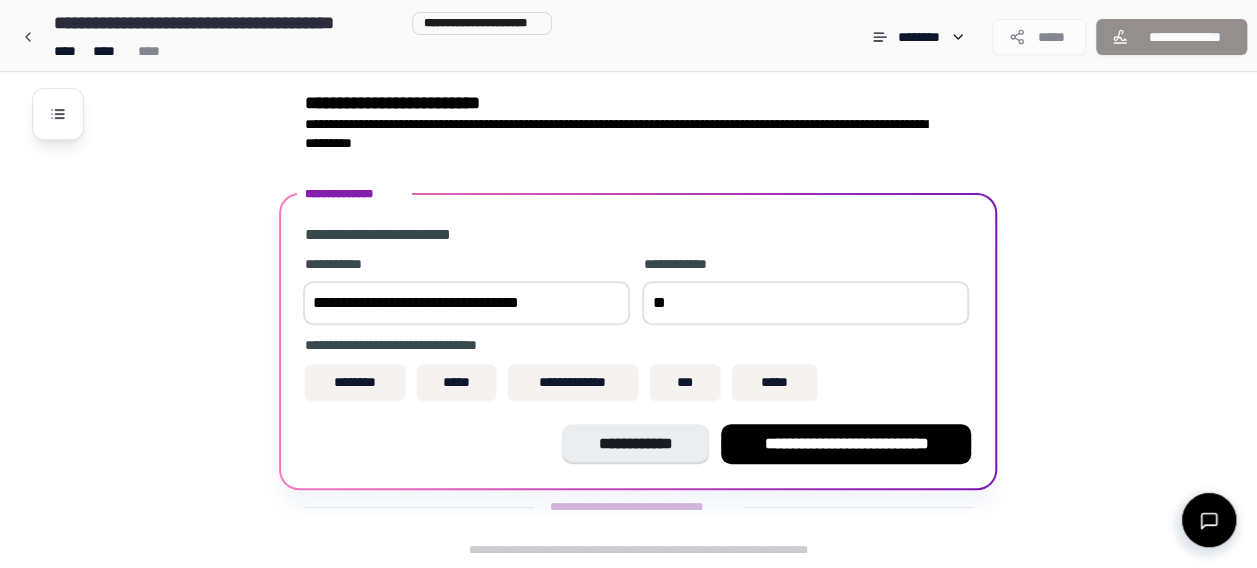 type on "*" 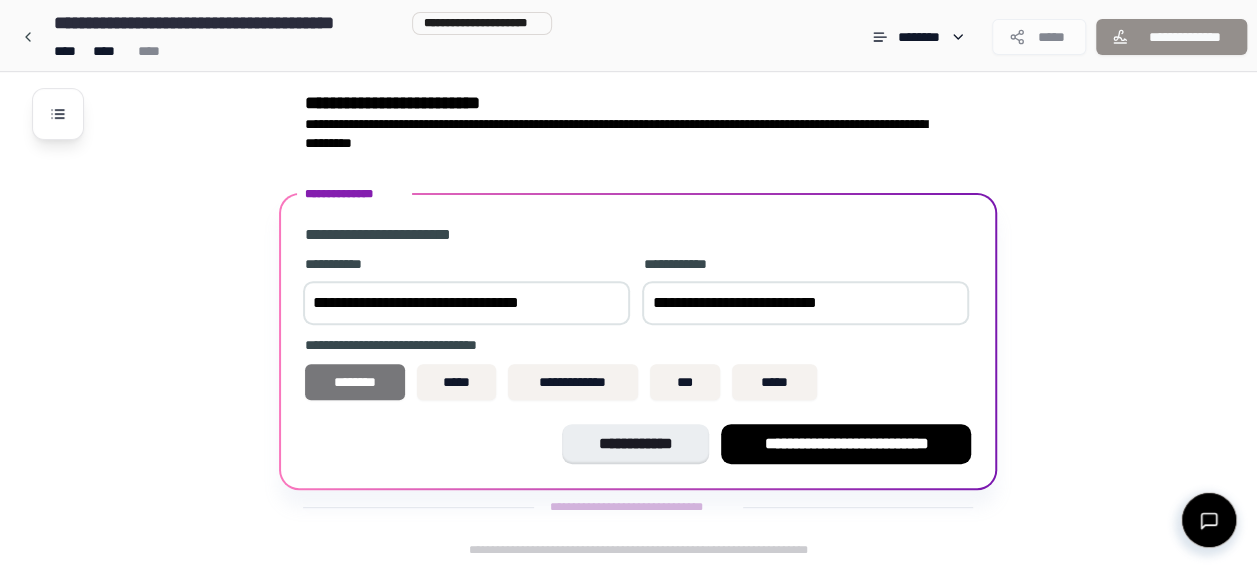 type on "**********" 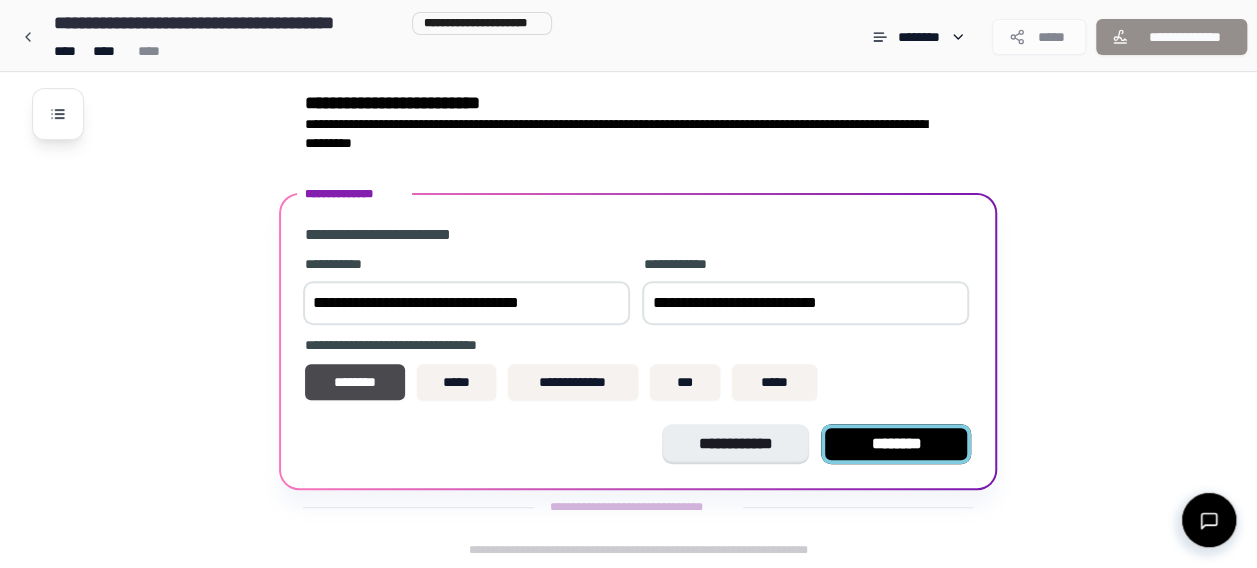 click on "********" at bounding box center [896, 444] 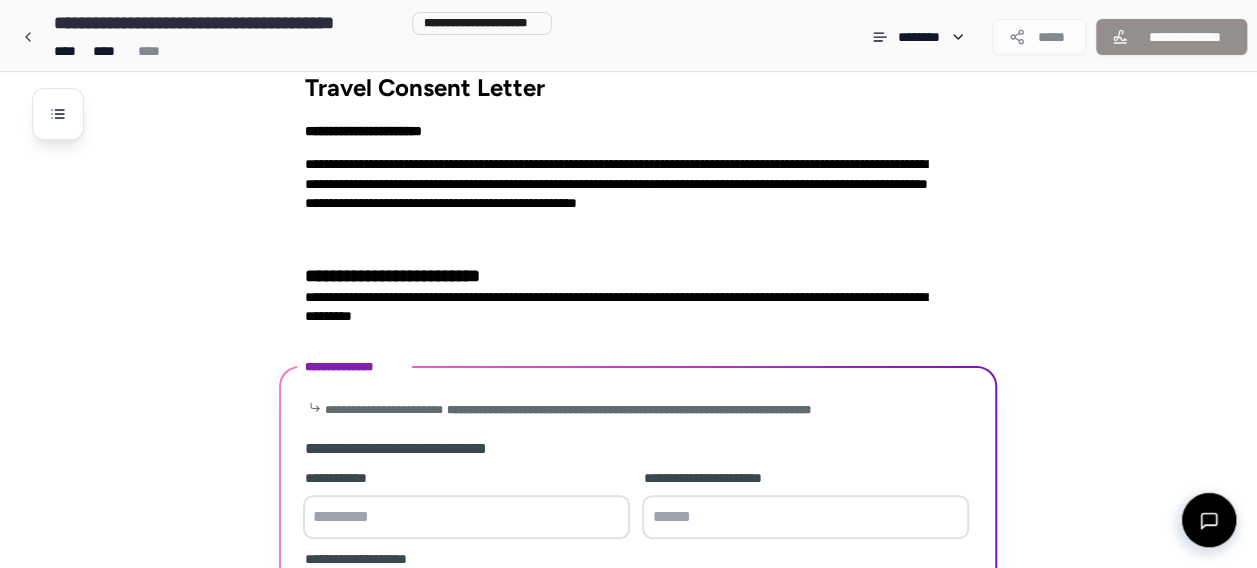 scroll, scrollTop: 249, scrollLeft: 0, axis: vertical 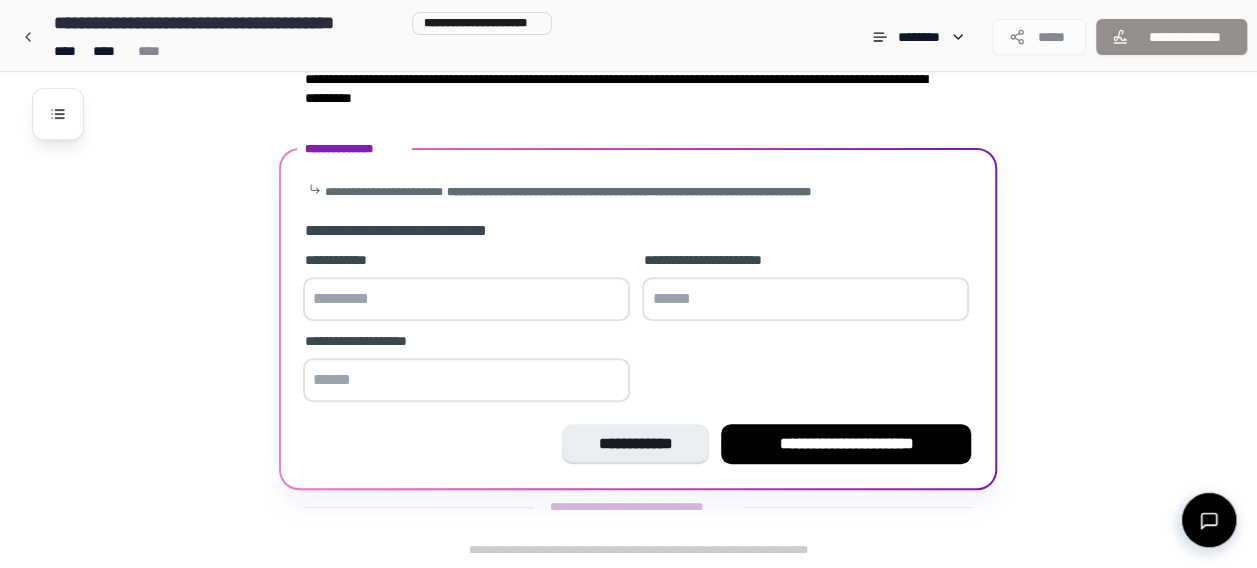 click at bounding box center (466, 299) 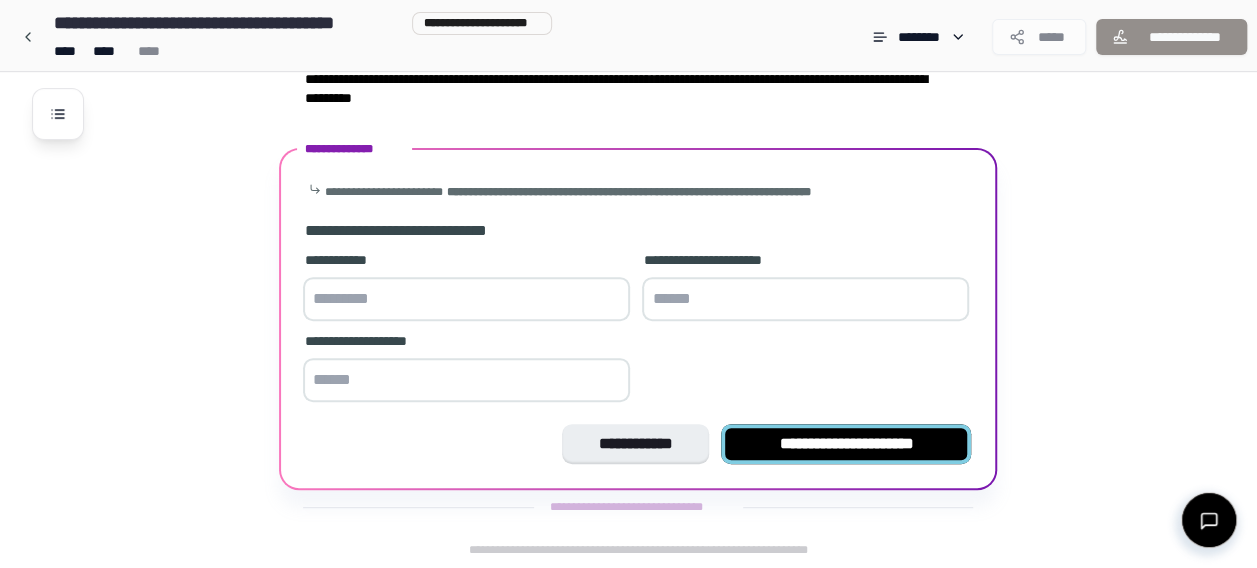 click on "**********" at bounding box center (846, 444) 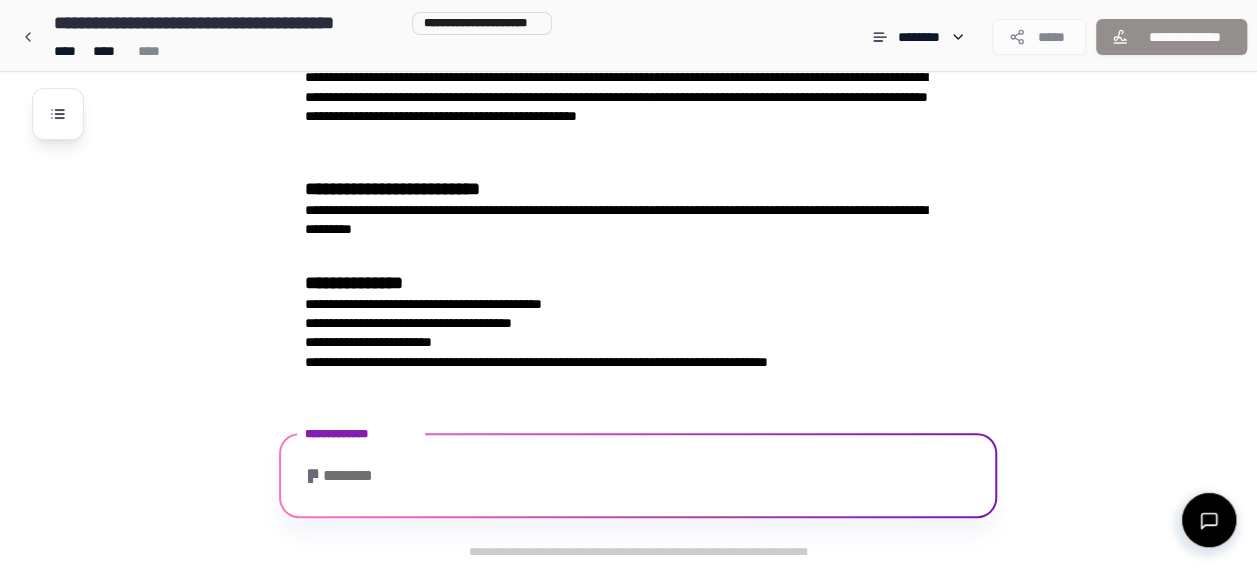 scroll, scrollTop: 254, scrollLeft: 0, axis: vertical 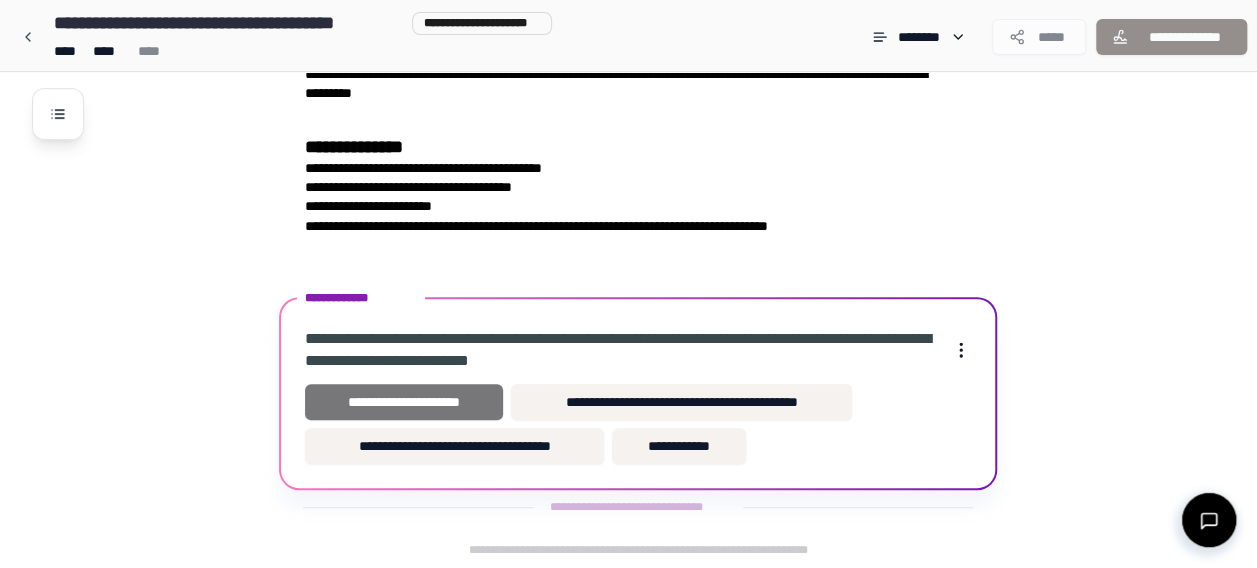 click on "**********" at bounding box center [403, 402] 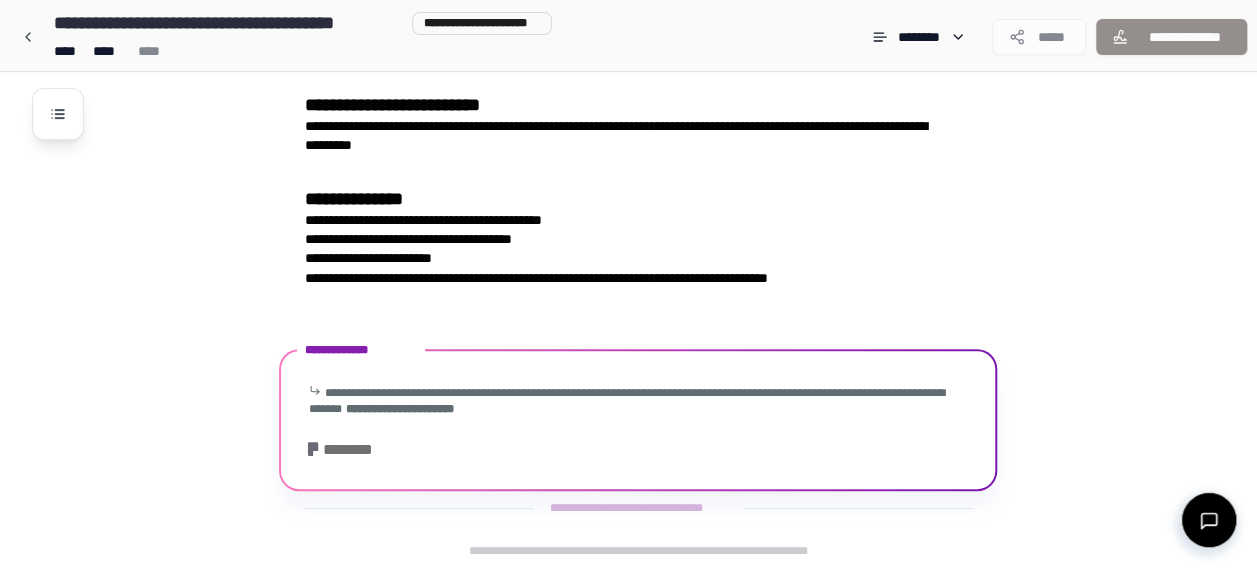 scroll, scrollTop: 578, scrollLeft: 0, axis: vertical 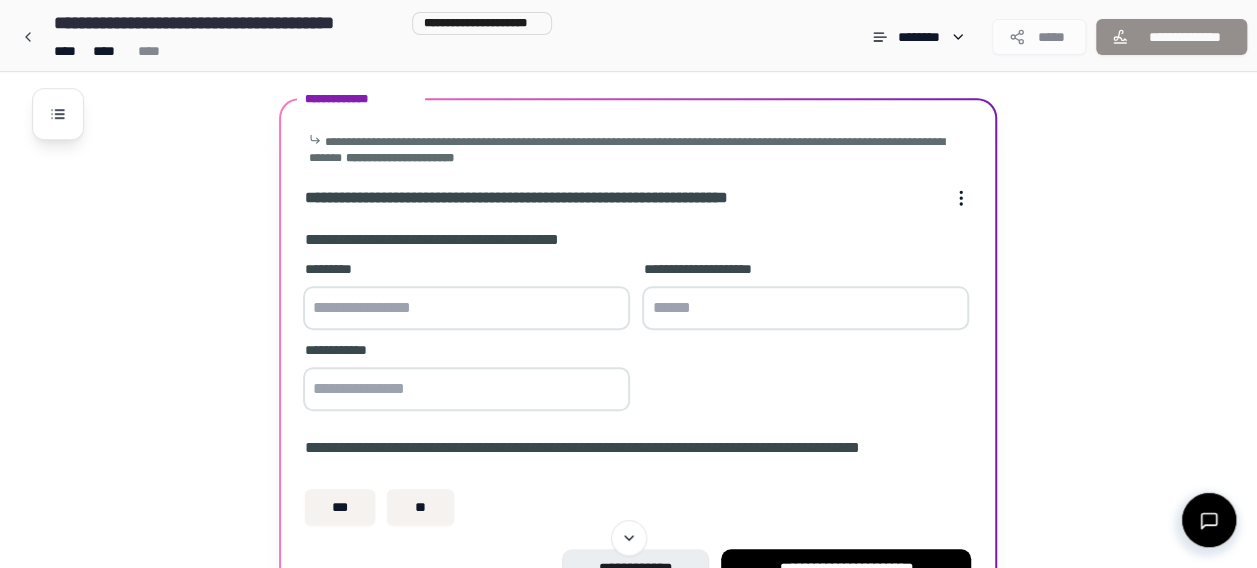 click at bounding box center [466, 308] 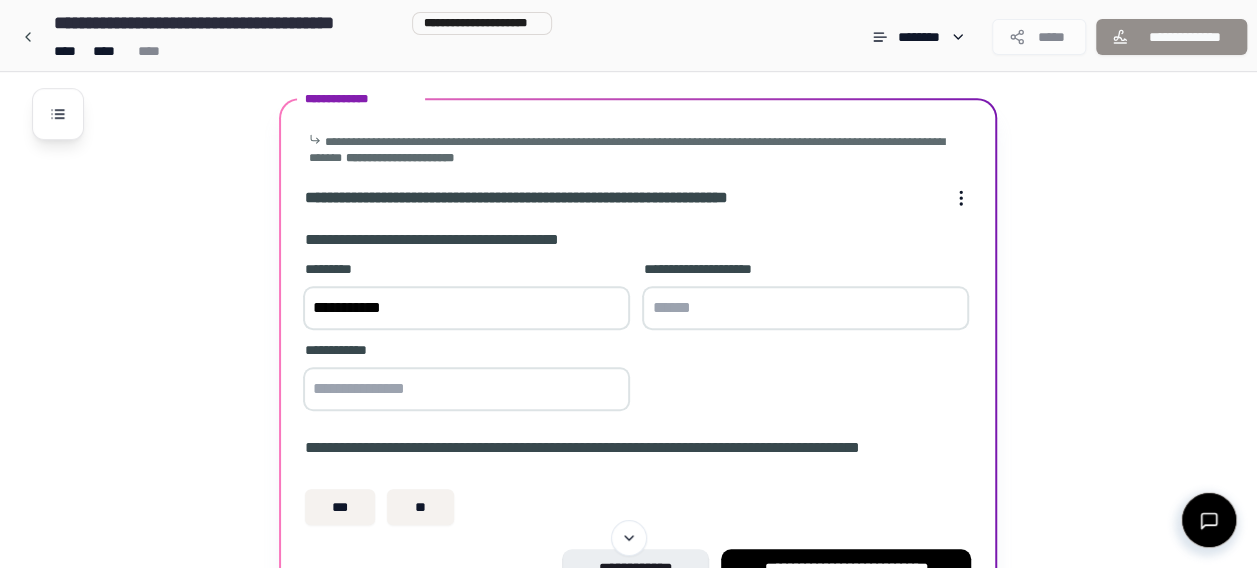 type on "**********" 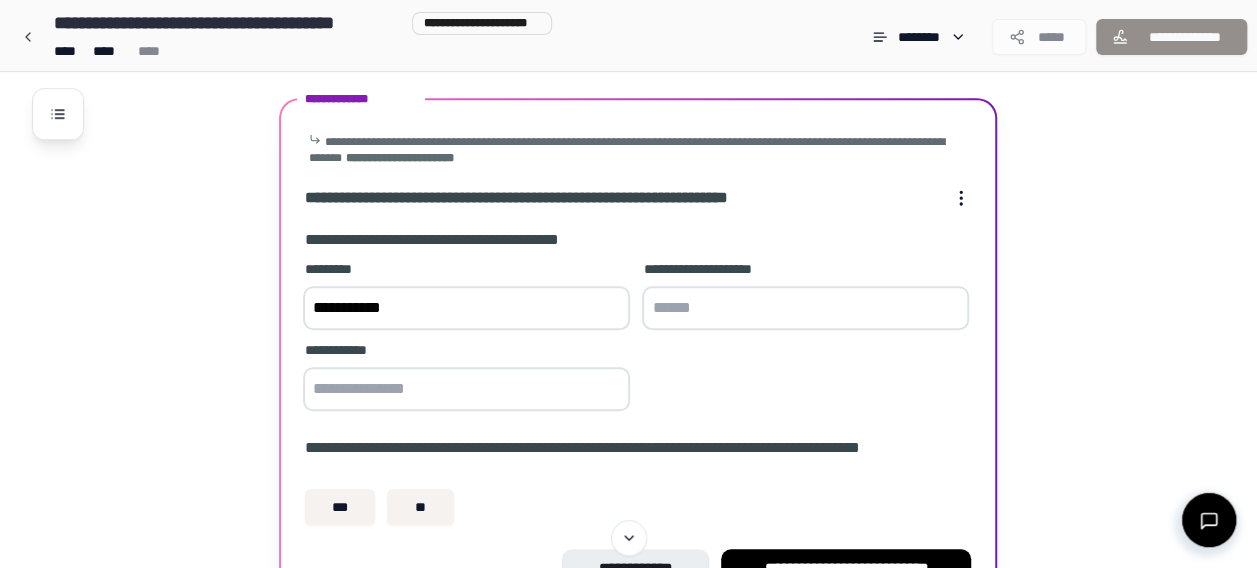 click at bounding box center (805, 308) 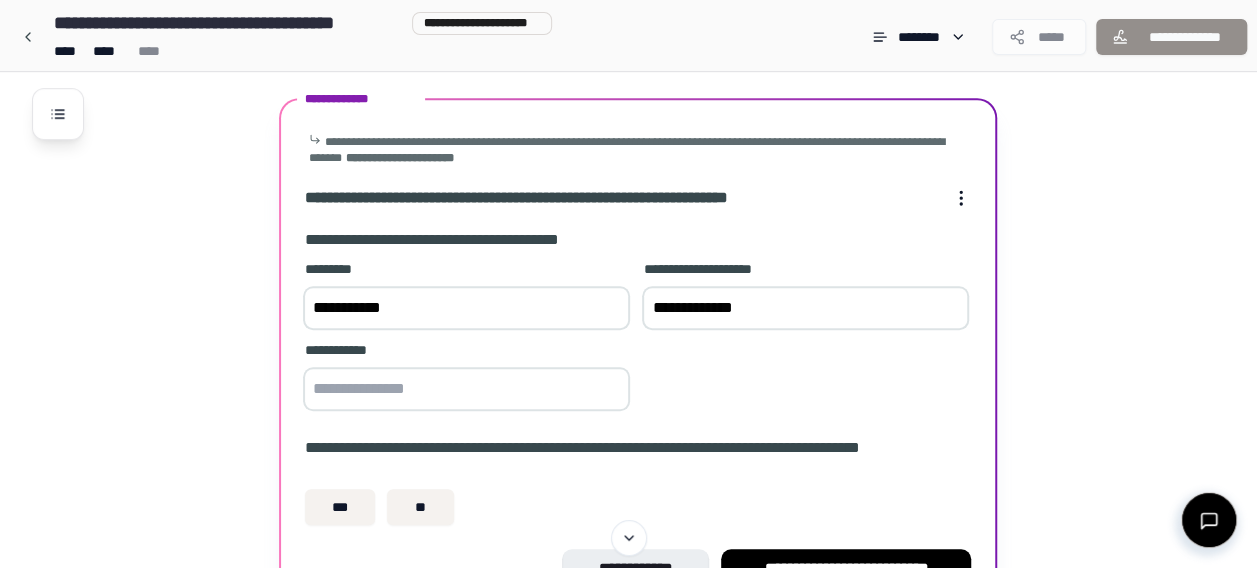 type on "**********" 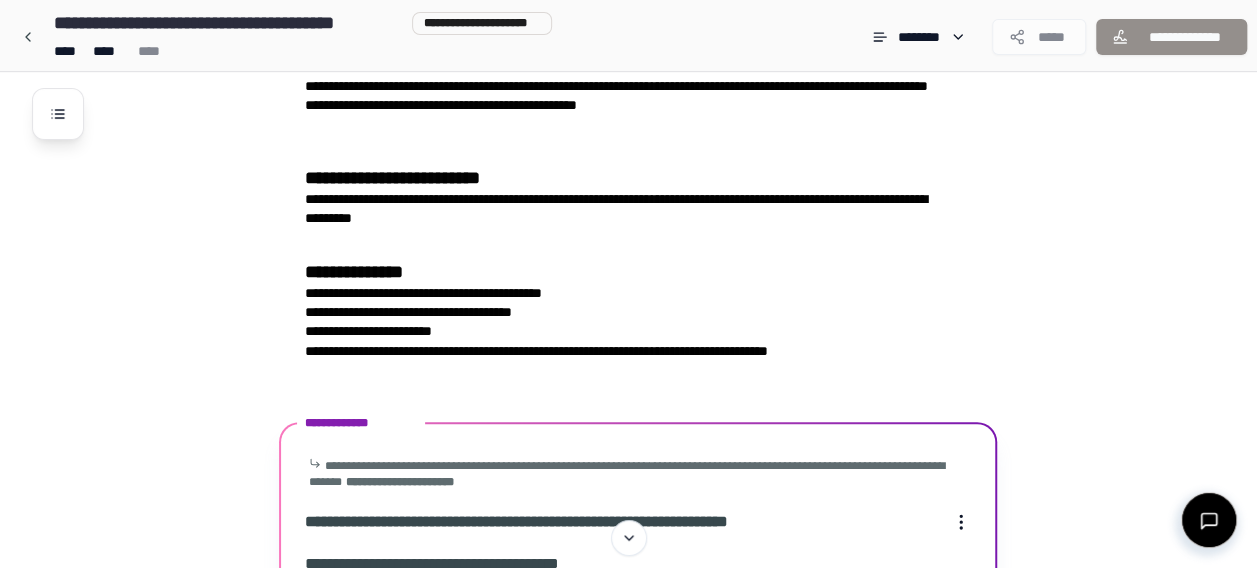 scroll, scrollTop: 139, scrollLeft: 0, axis: vertical 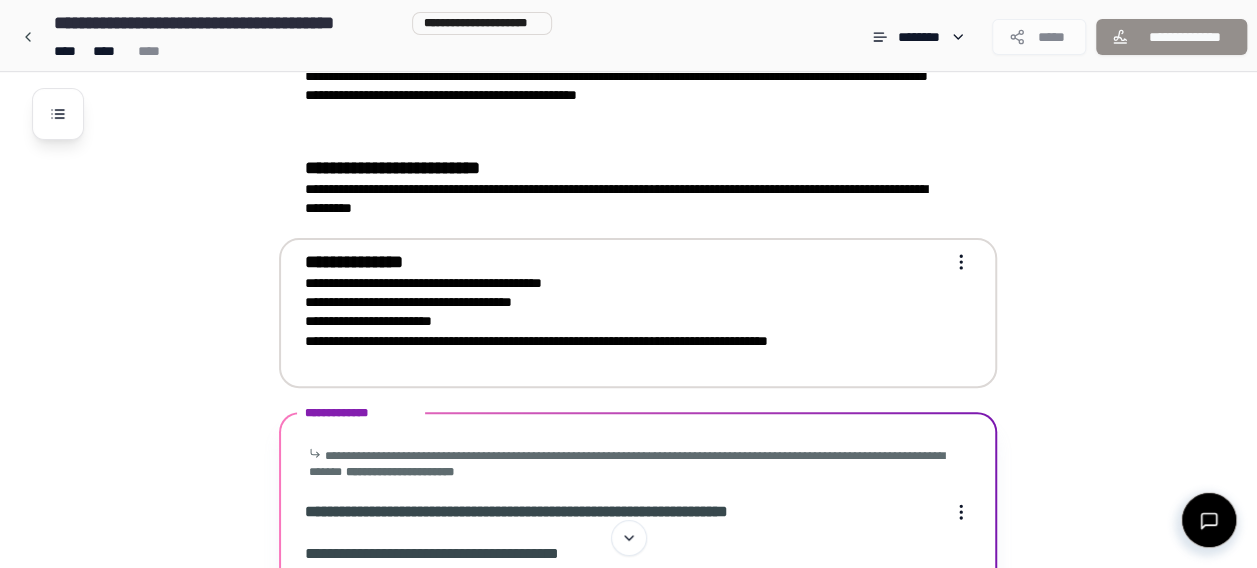 click on "**********" at bounding box center [624, 322] 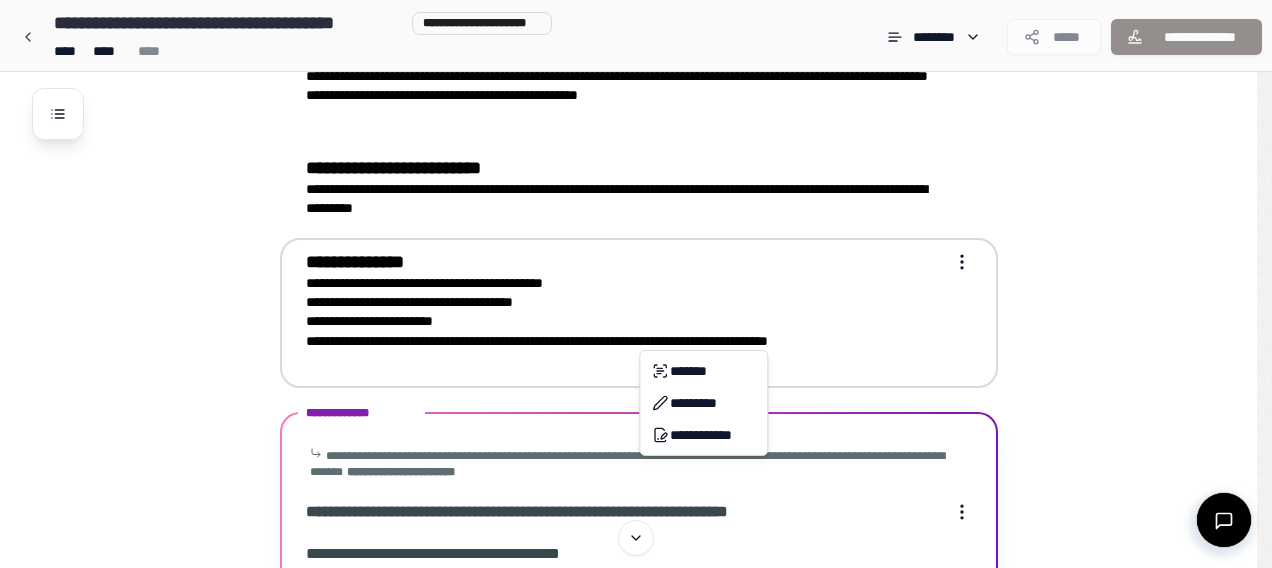 drag, startPoint x: 637, startPoint y: 350, endPoint x: 606, endPoint y: 344, distance: 31.575306 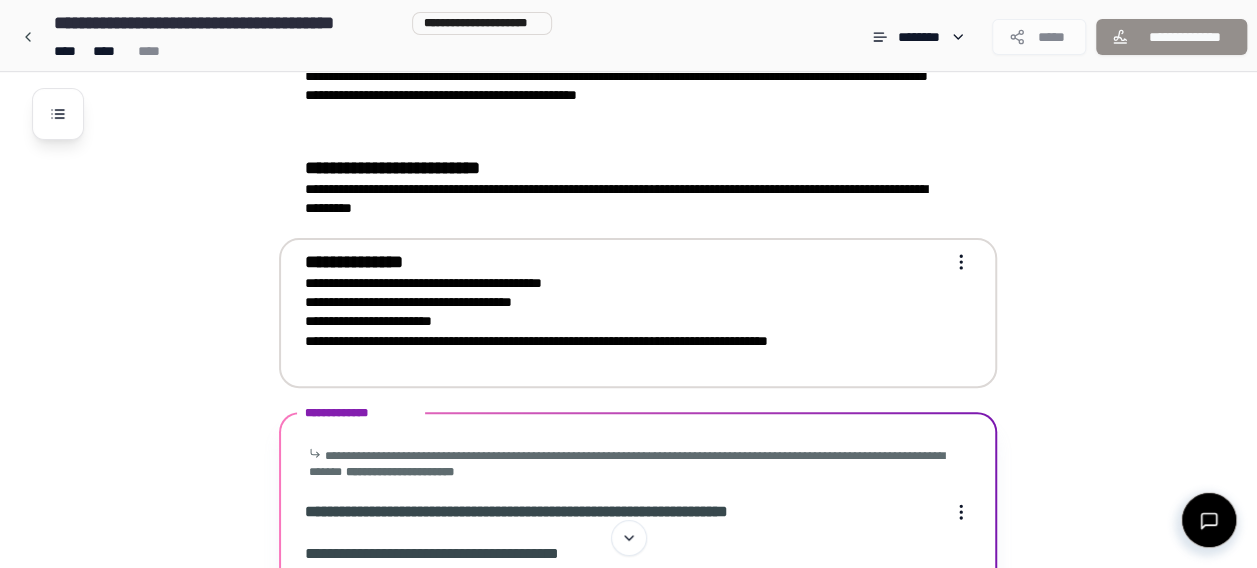 click on "**********" at bounding box center (624, 322) 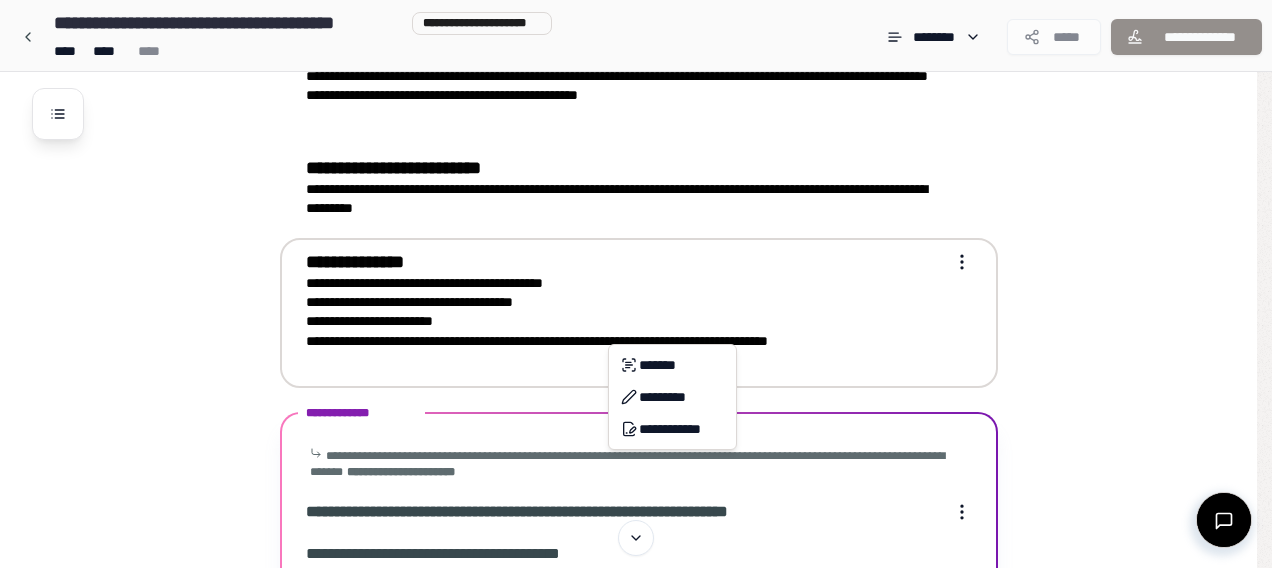 click on "**********" at bounding box center (636, 434) 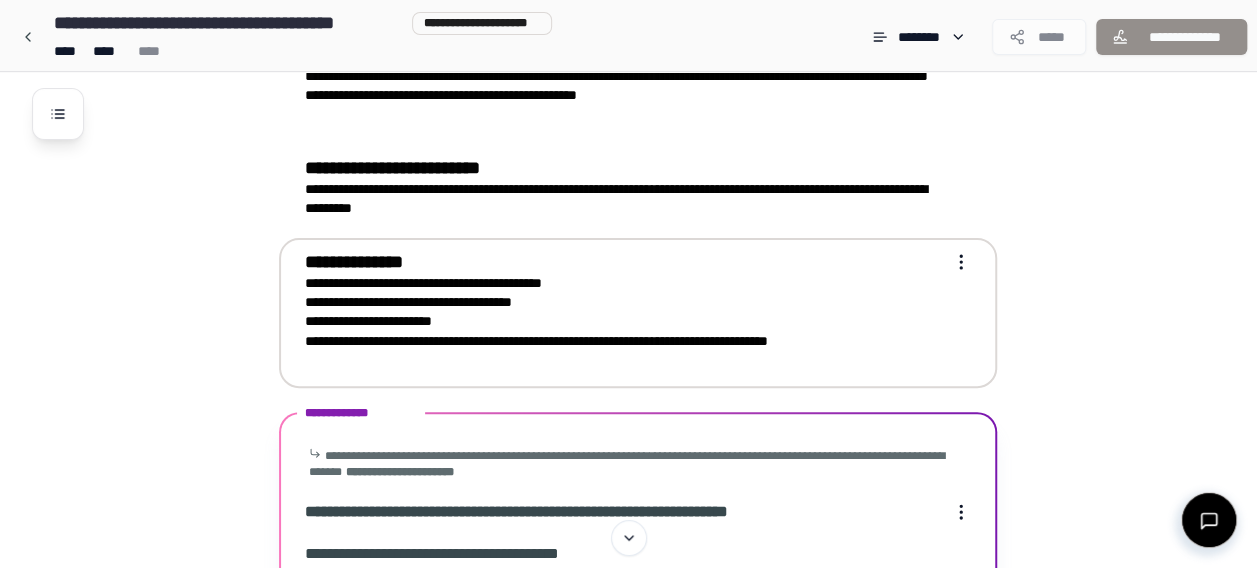 click on "**********" at bounding box center [628, 434] 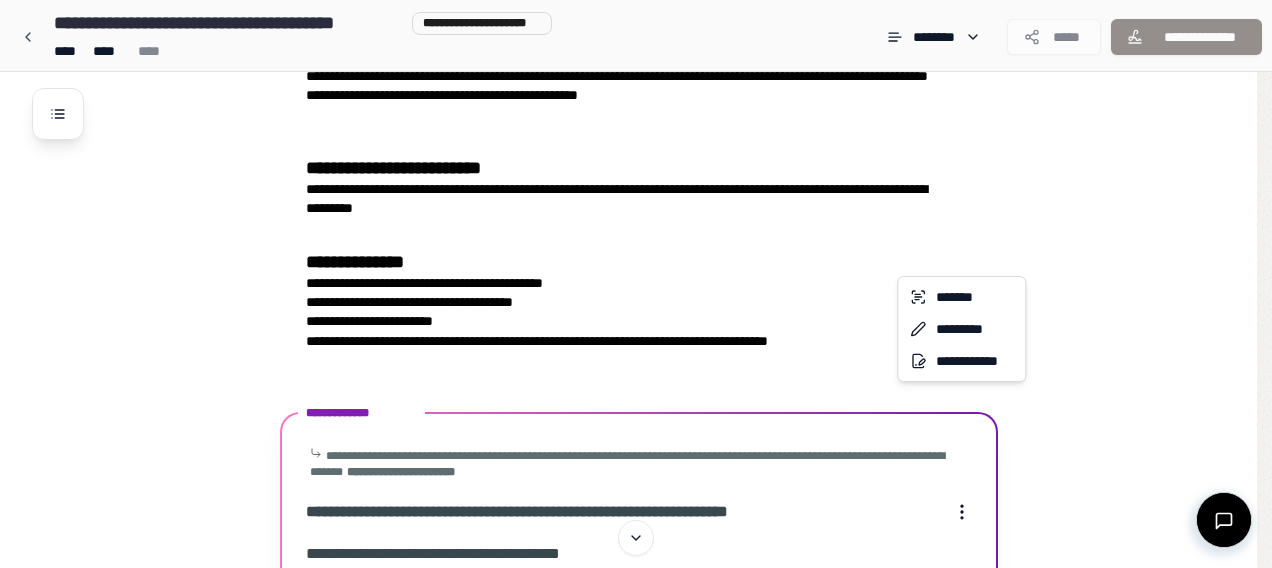 click on "**********" at bounding box center (636, 434) 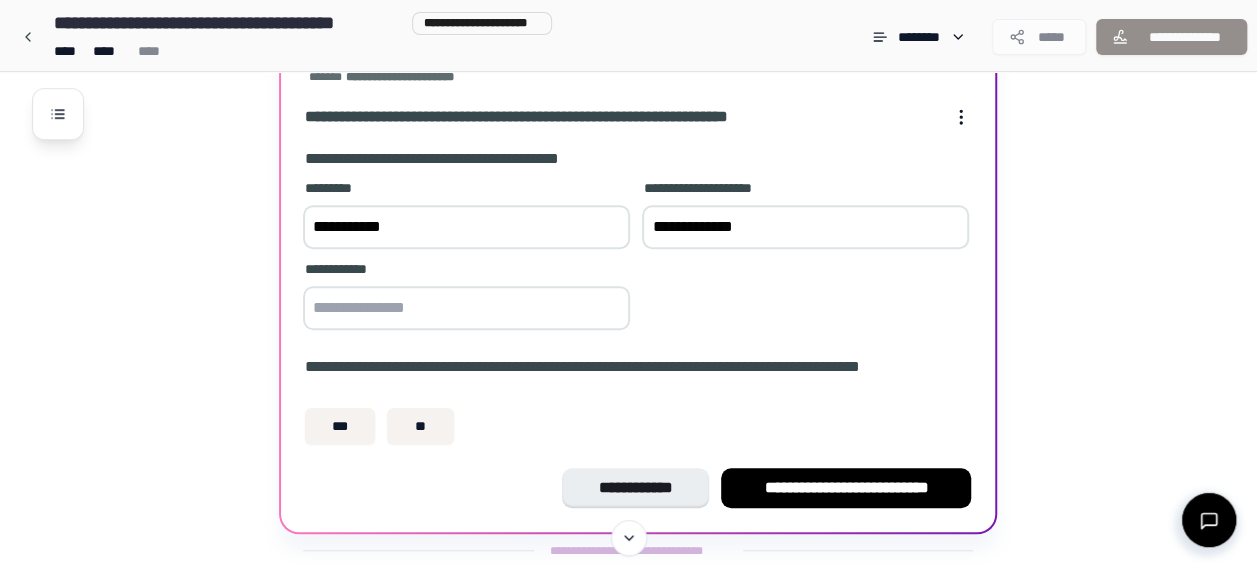 scroll, scrollTop: 536, scrollLeft: 0, axis: vertical 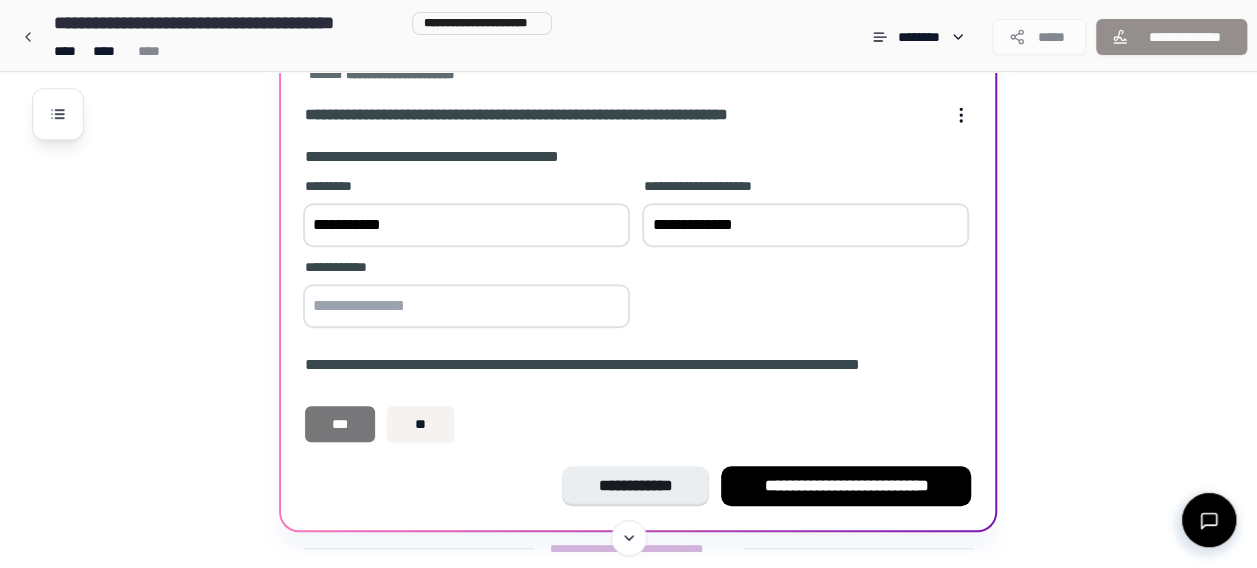 click on "***" at bounding box center [340, 424] 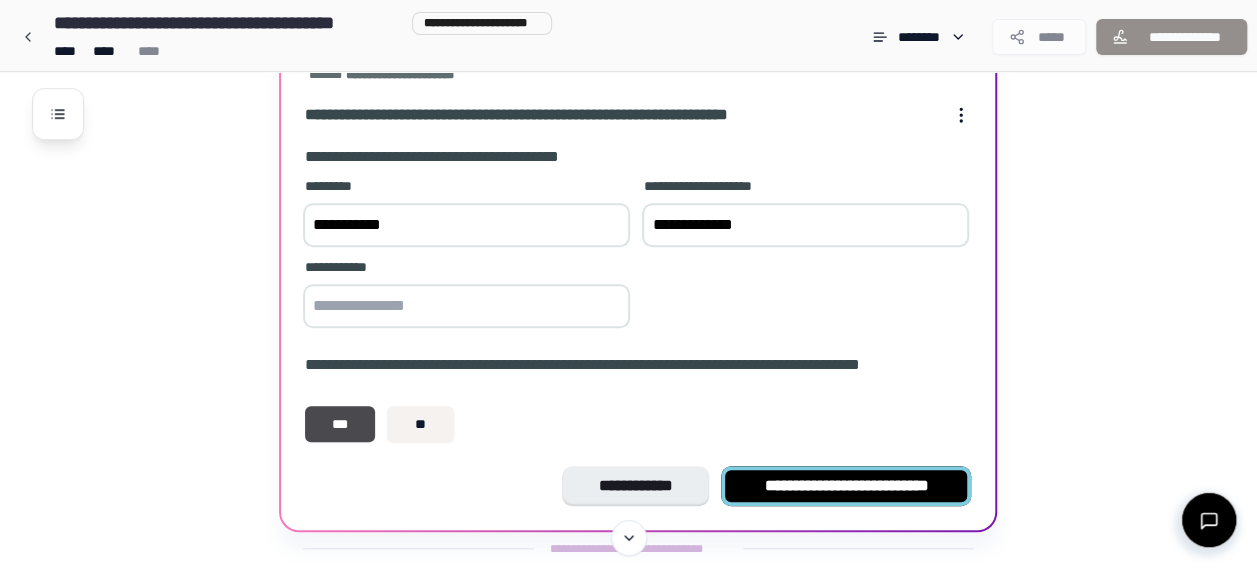 click on "**********" at bounding box center [846, 486] 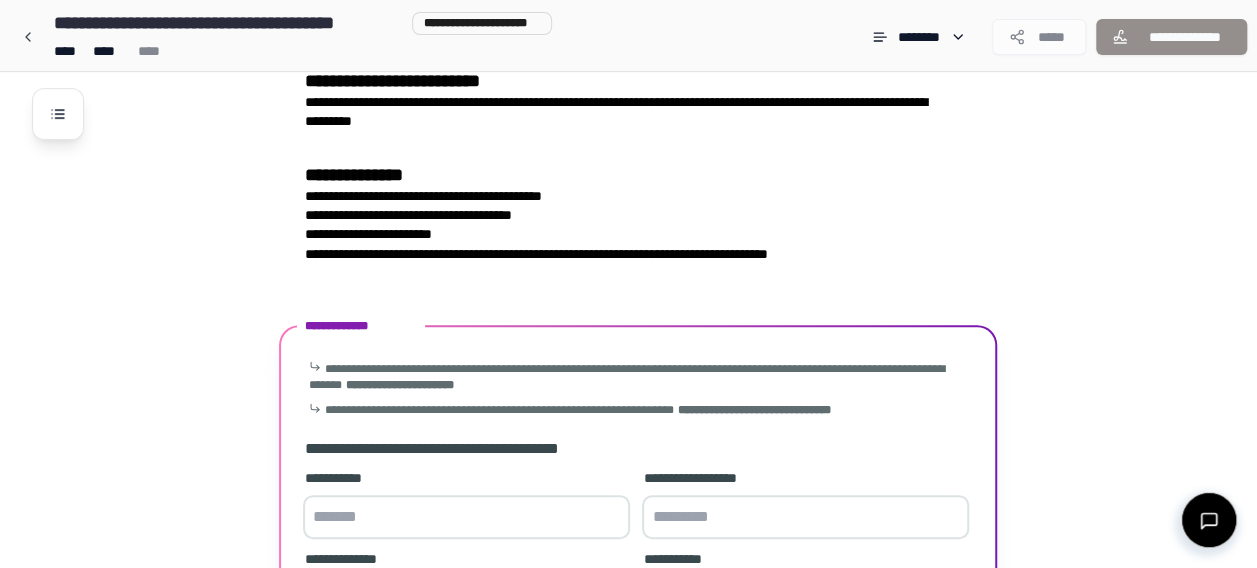scroll, scrollTop: 526, scrollLeft: 0, axis: vertical 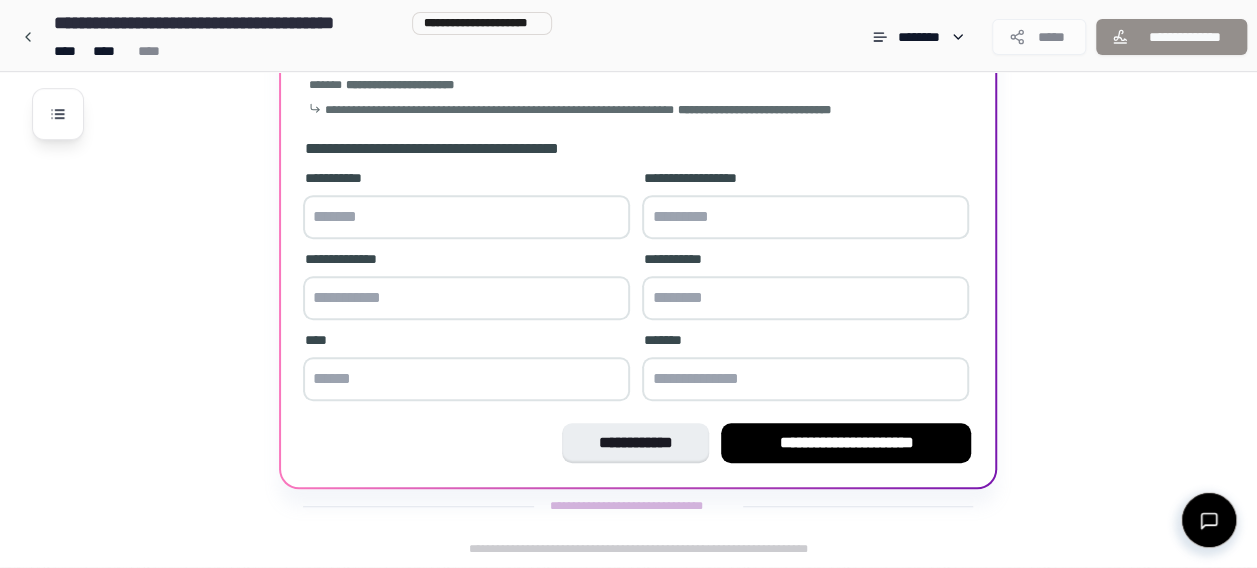 click at bounding box center [805, 217] 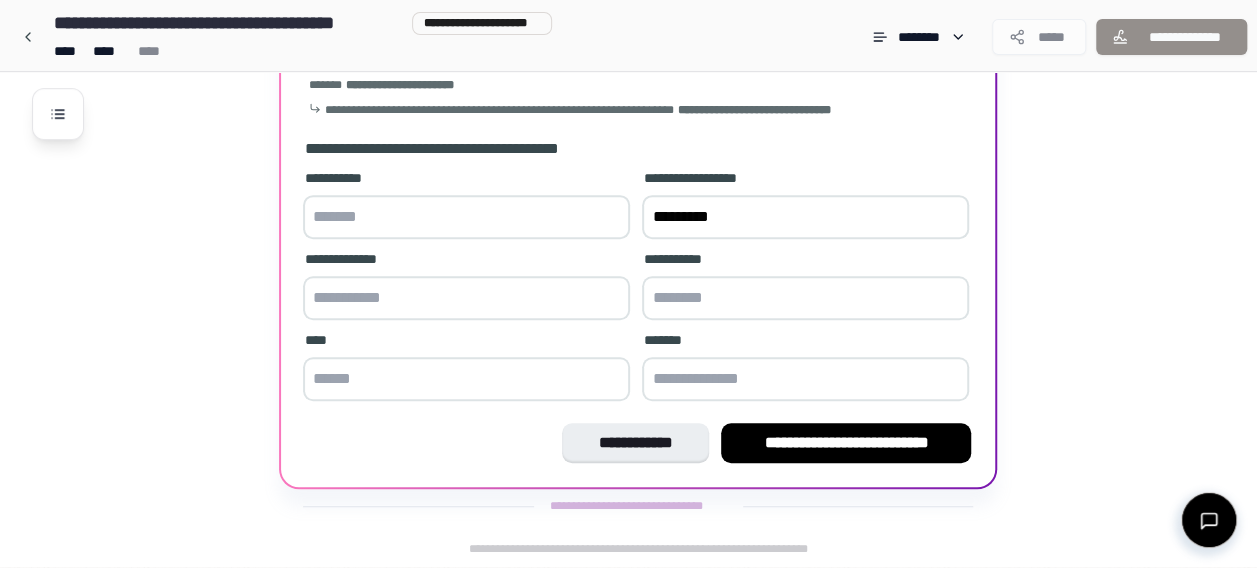 type on "*********" 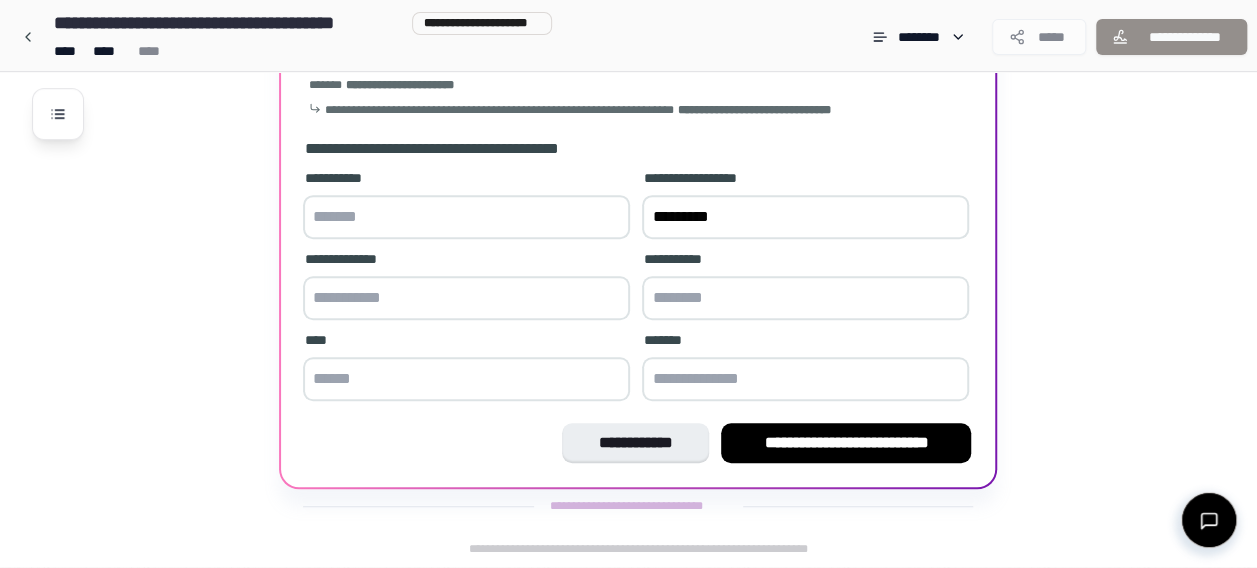 click at bounding box center (805, 298) 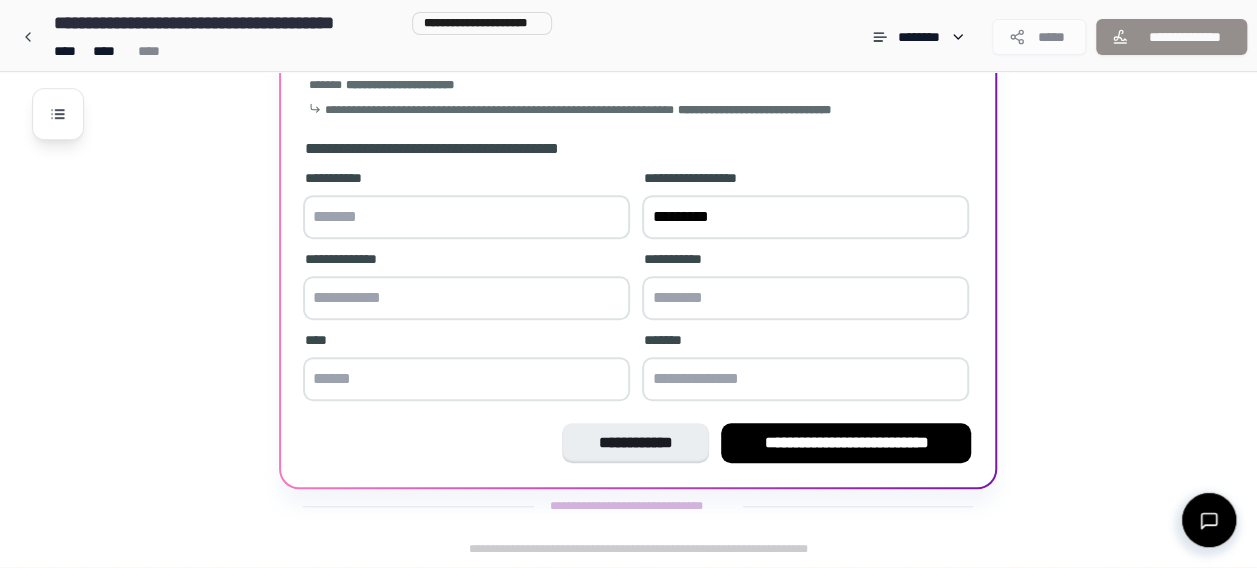 click at bounding box center [805, 298] 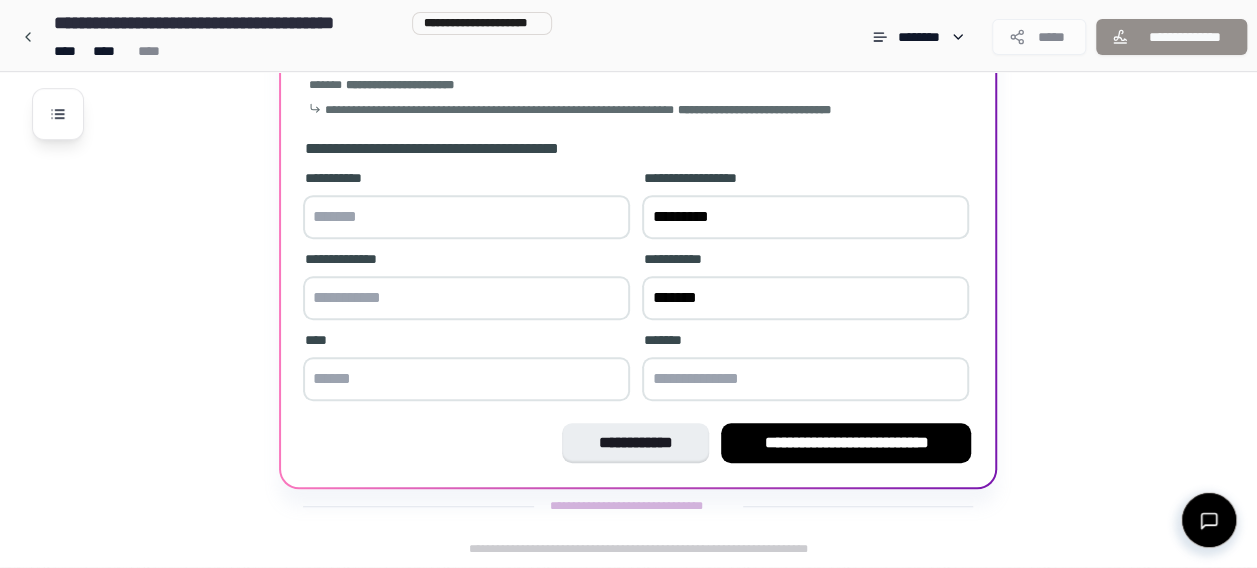 type on "*******" 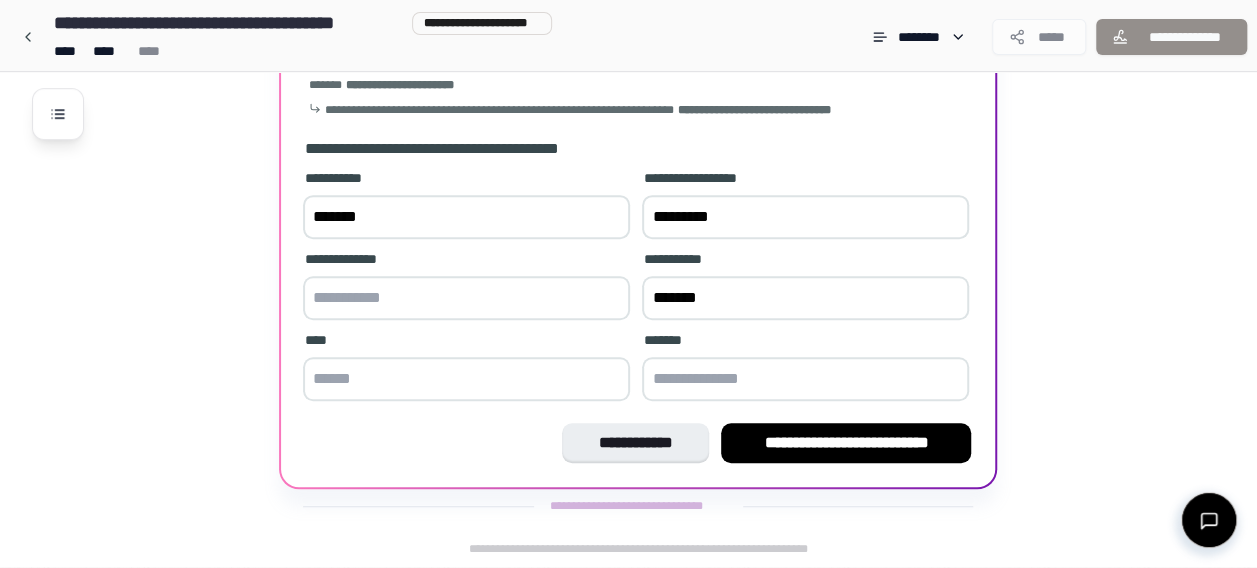type on "*******" 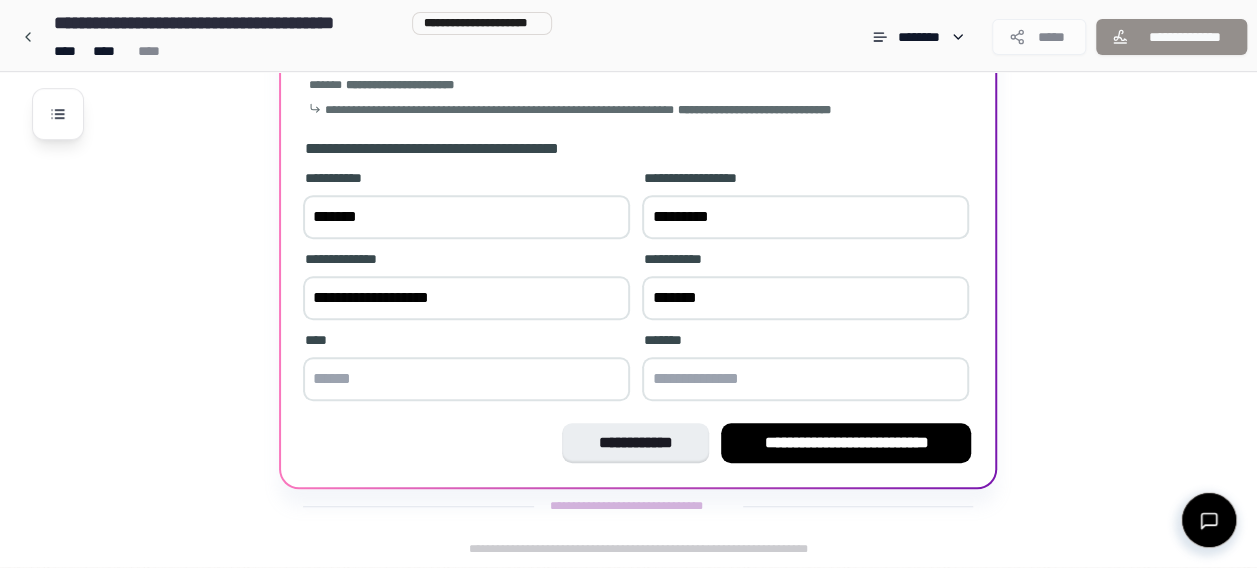 type on "**********" 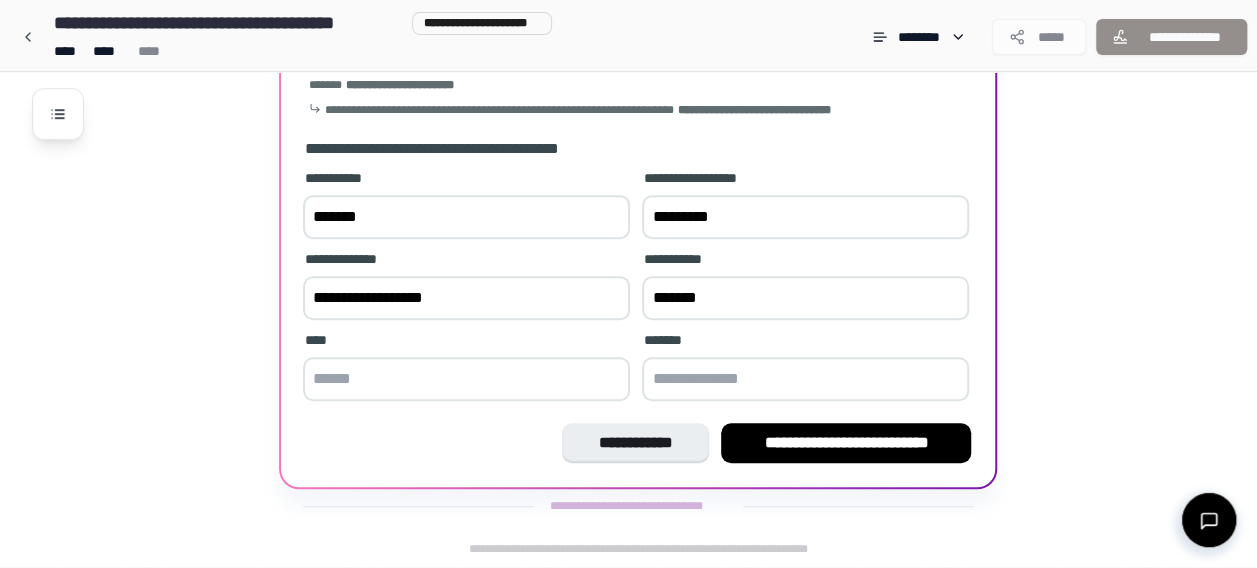 click at bounding box center [466, 379] 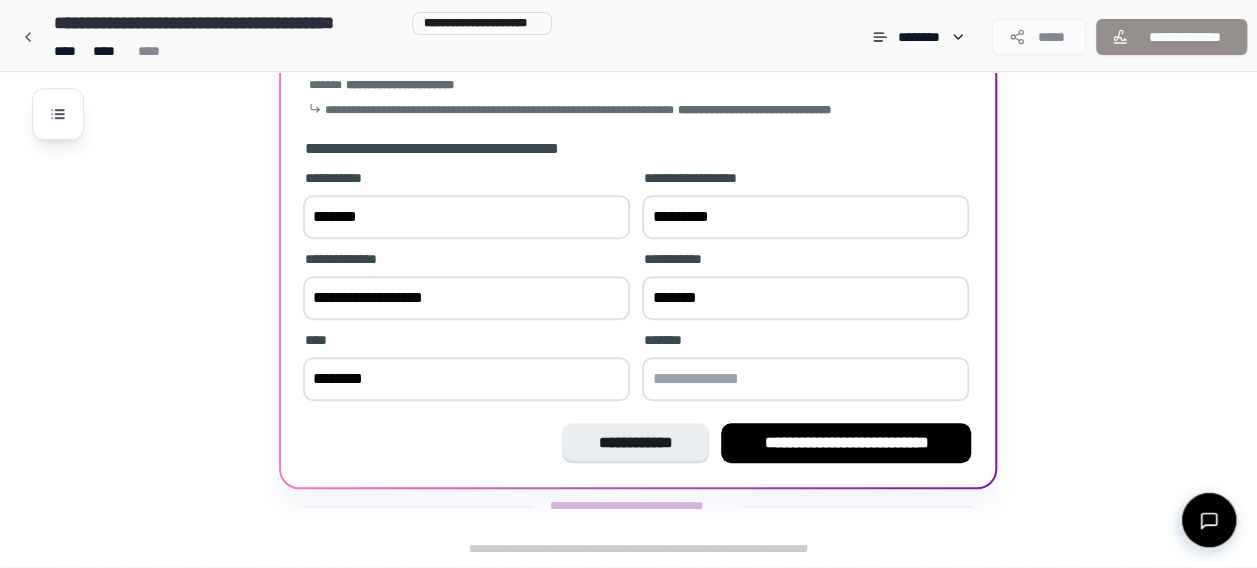 type on "********" 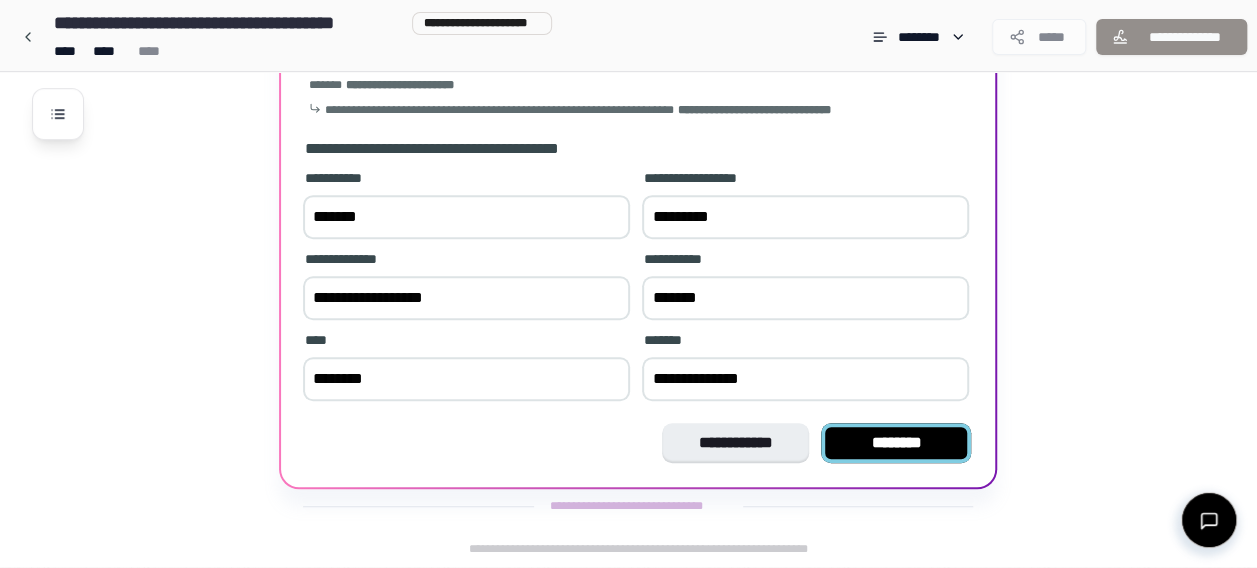 type on "**********" 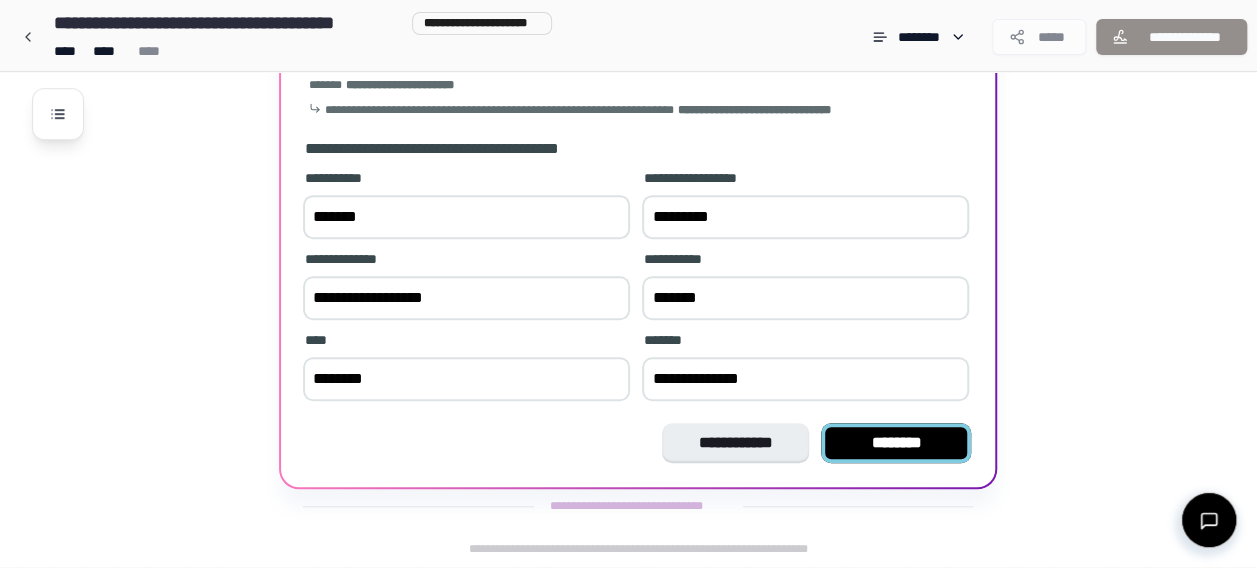 click on "********" at bounding box center [896, 443] 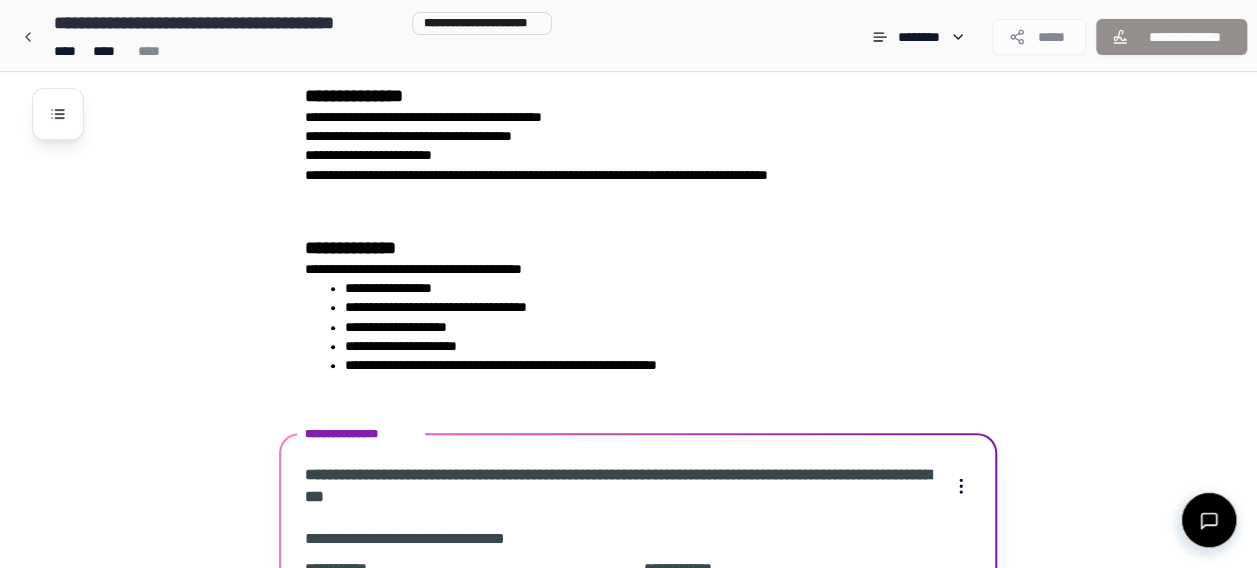 scroll, scrollTop: 659, scrollLeft: 0, axis: vertical 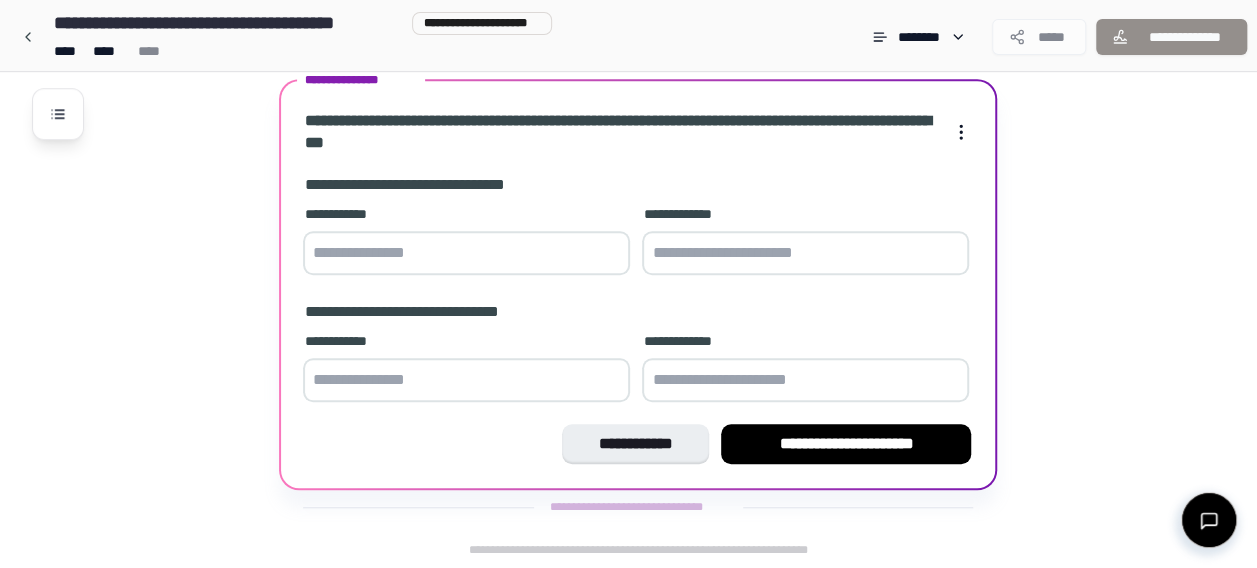 click at bounding box center (466, 253) 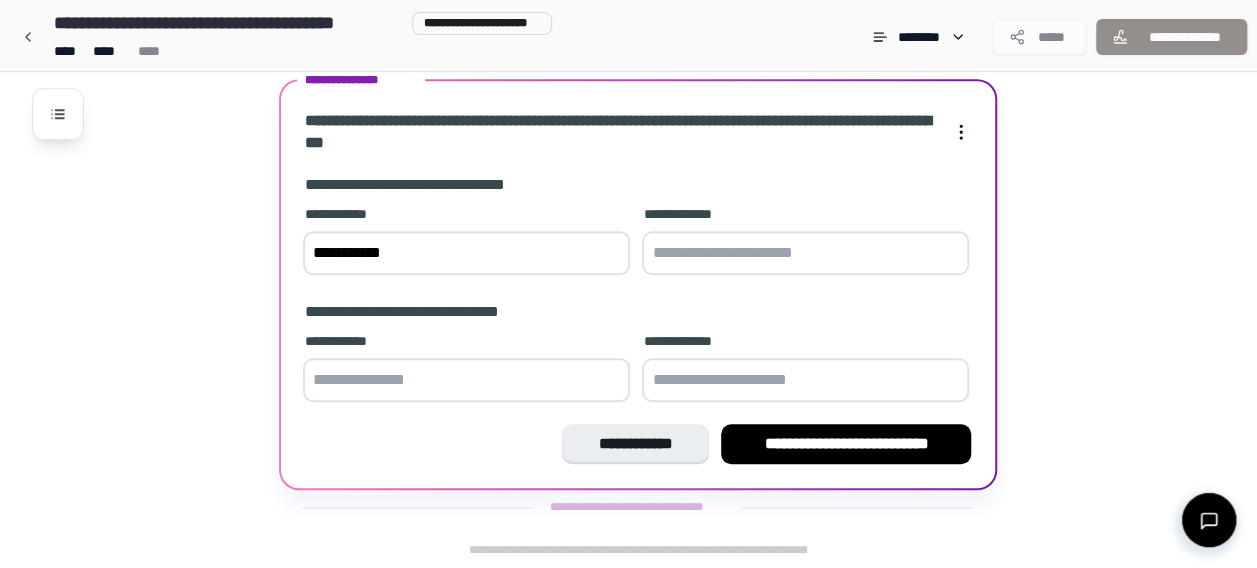 type on "**********" 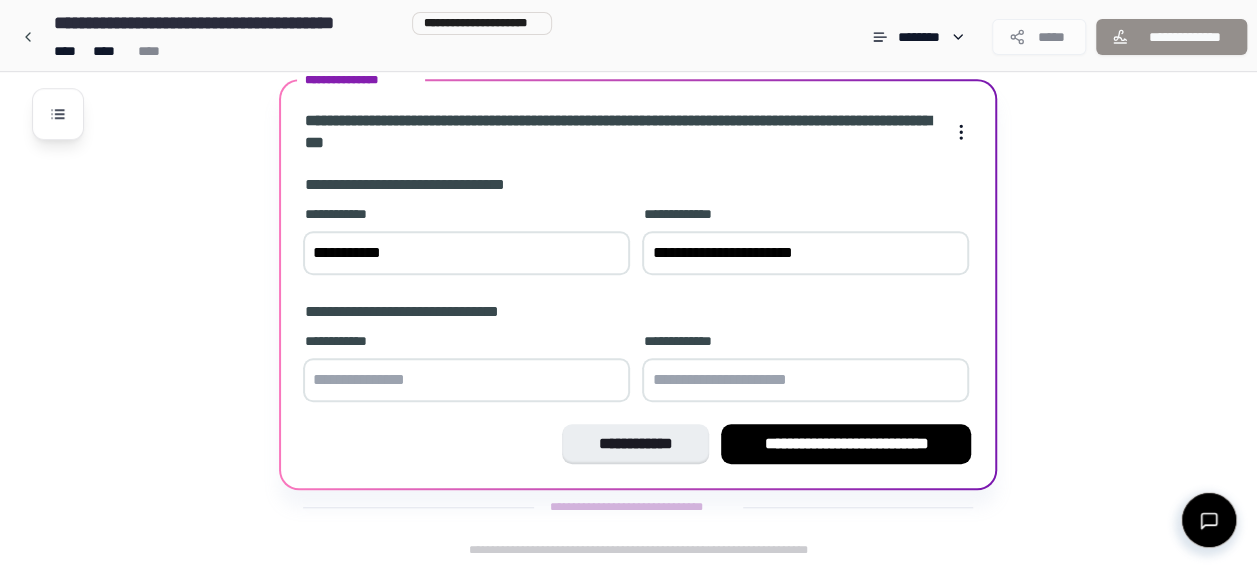 type on "**********" 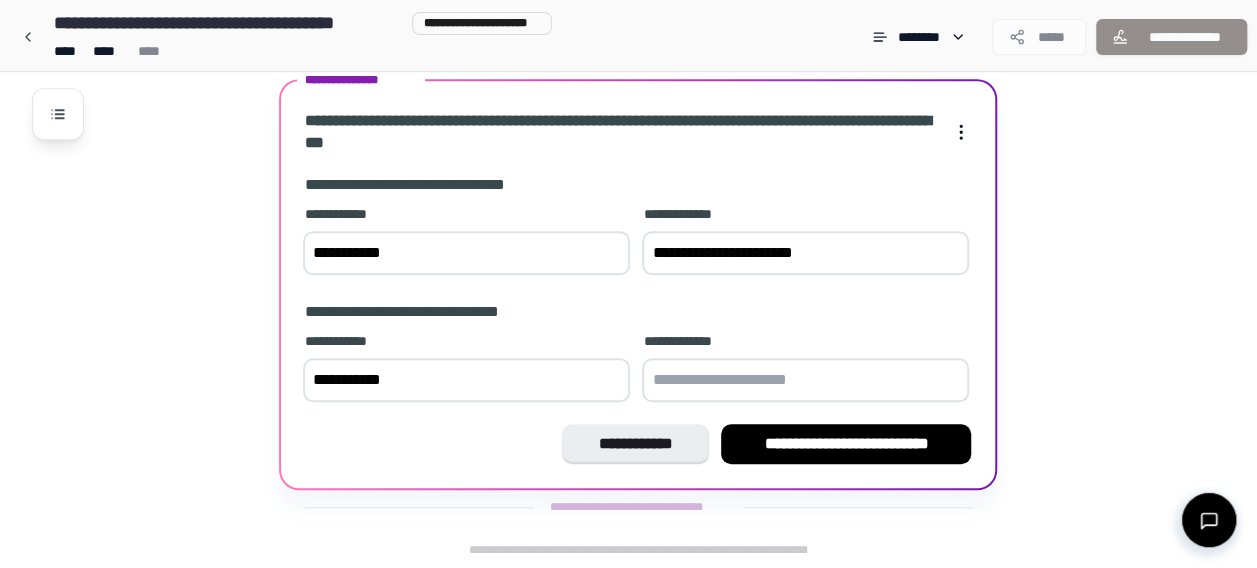 type on "**********" 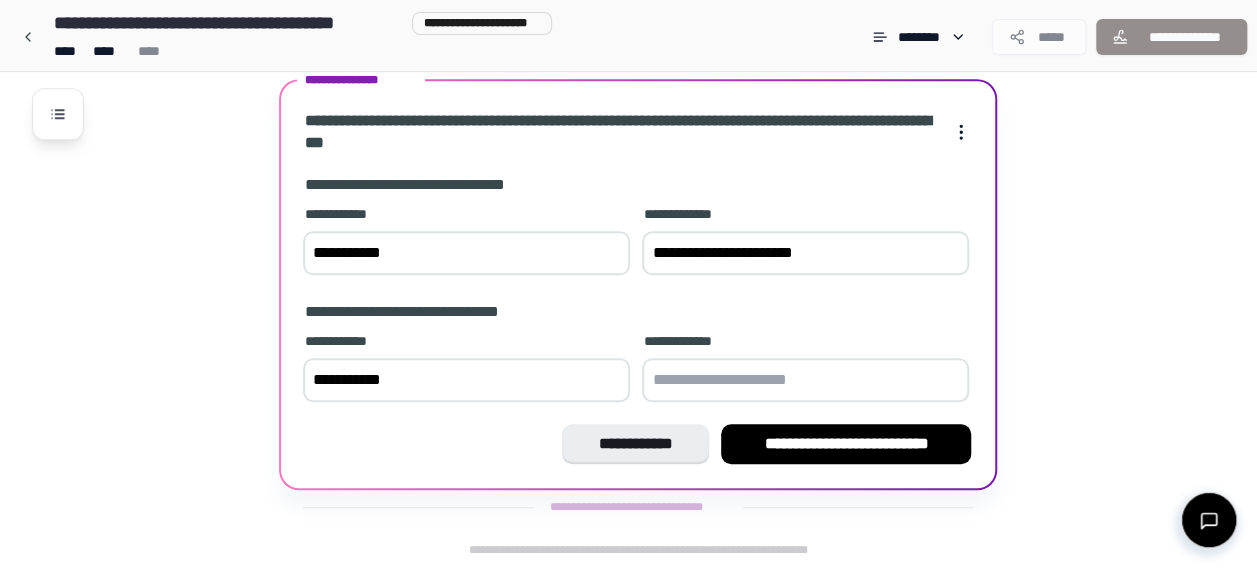 click at bounding box center [805, 380] 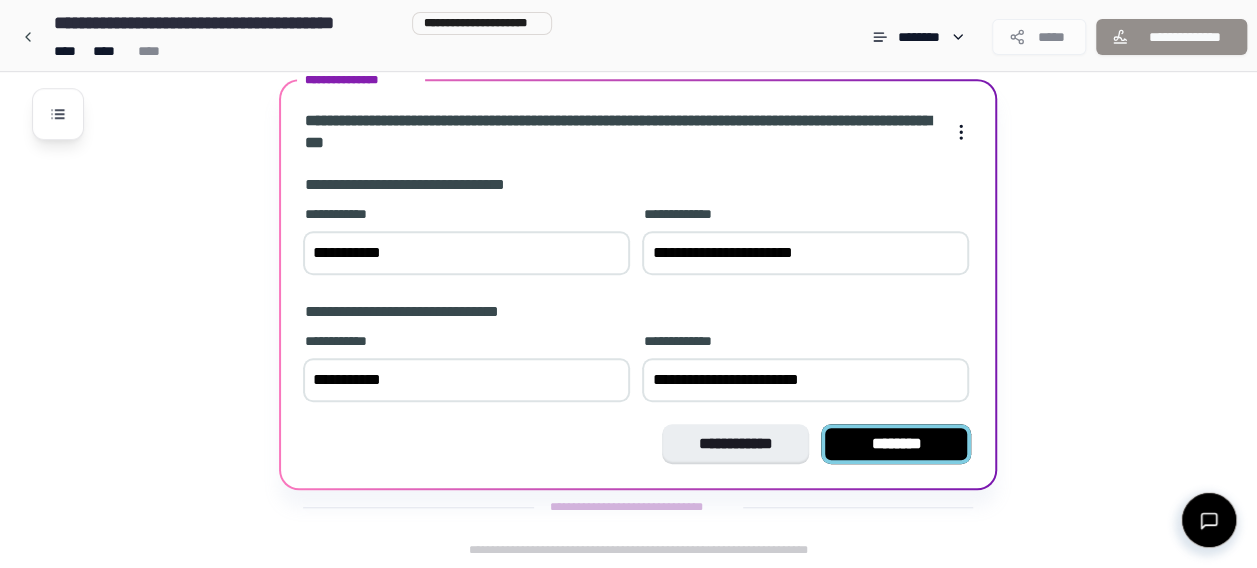 type on "**********" 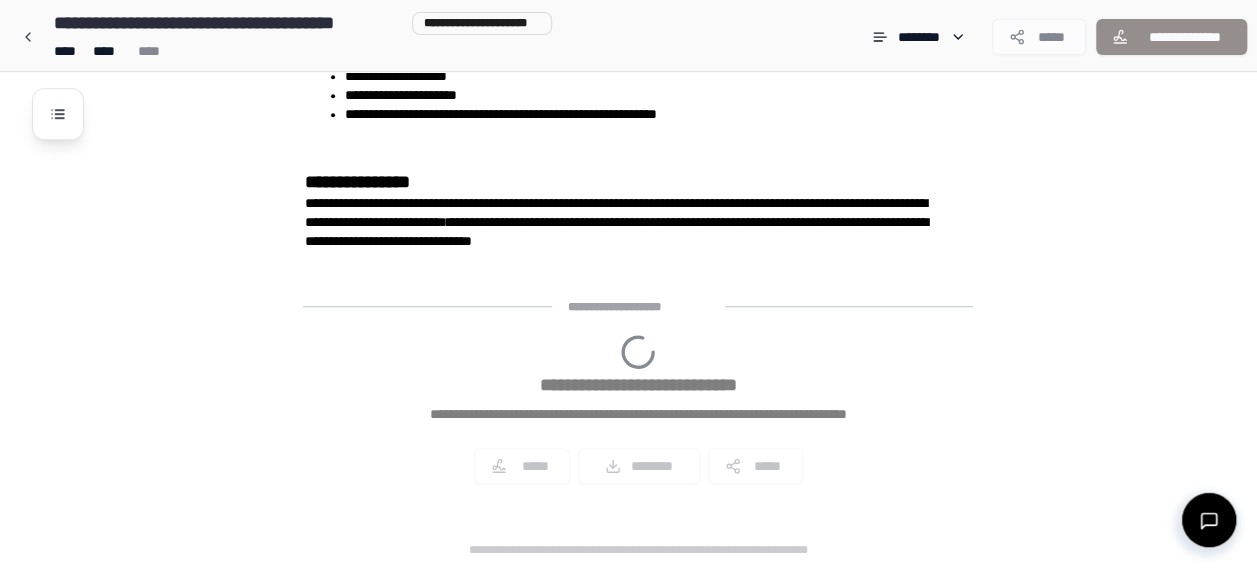 scroll, scrollTop: 689, scrollLeft: 0, axis: vertical 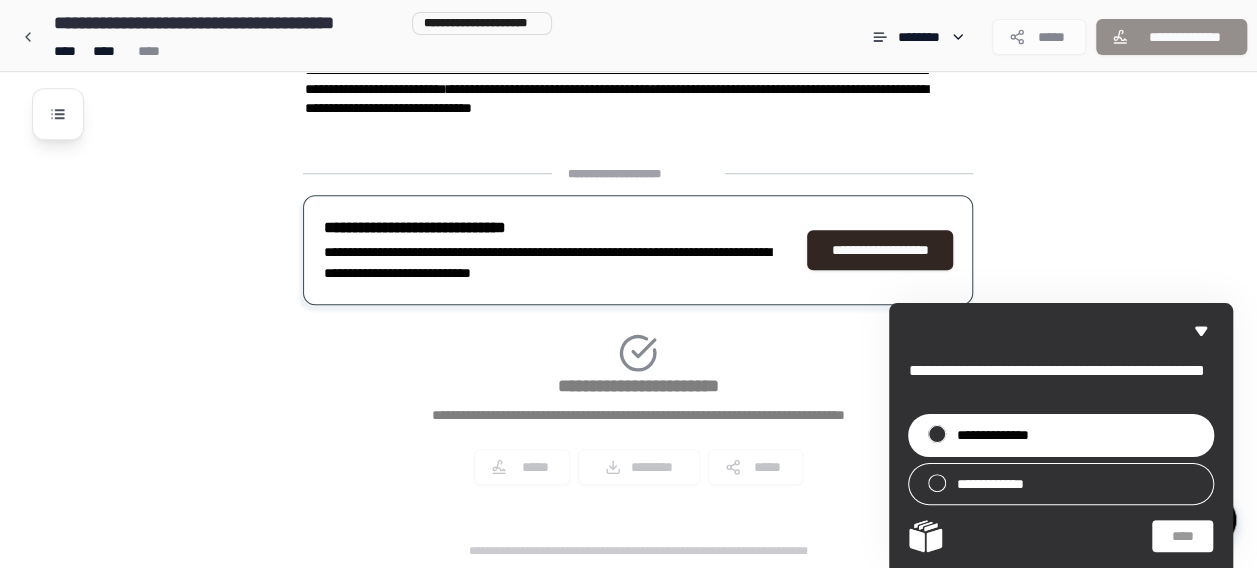 click on "**********" at bounding box center (1002, 435) 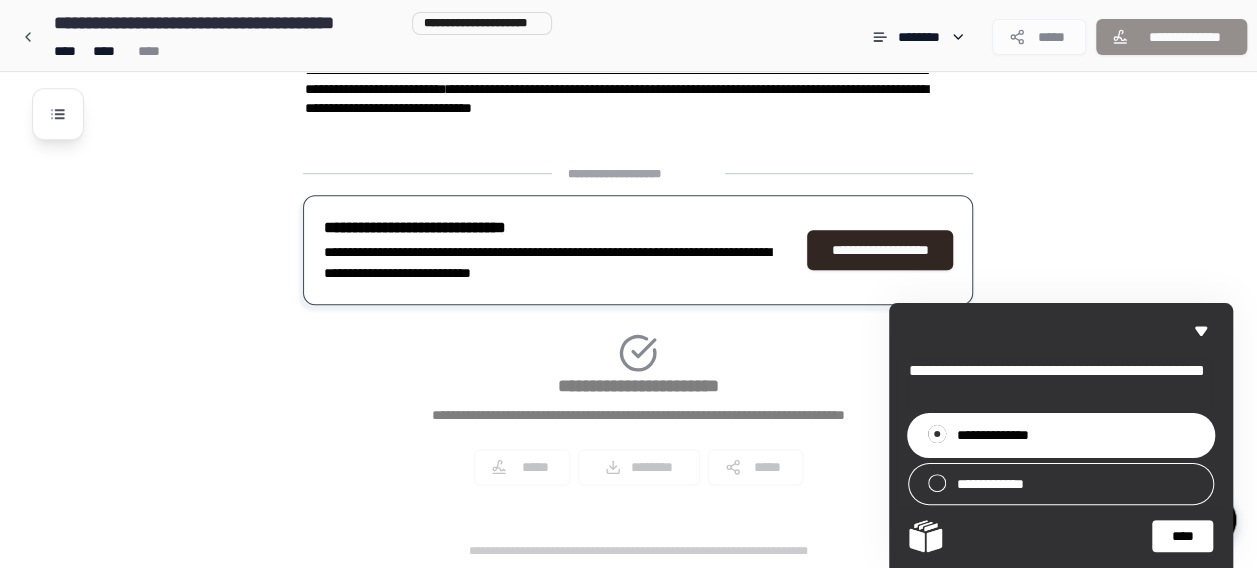 click 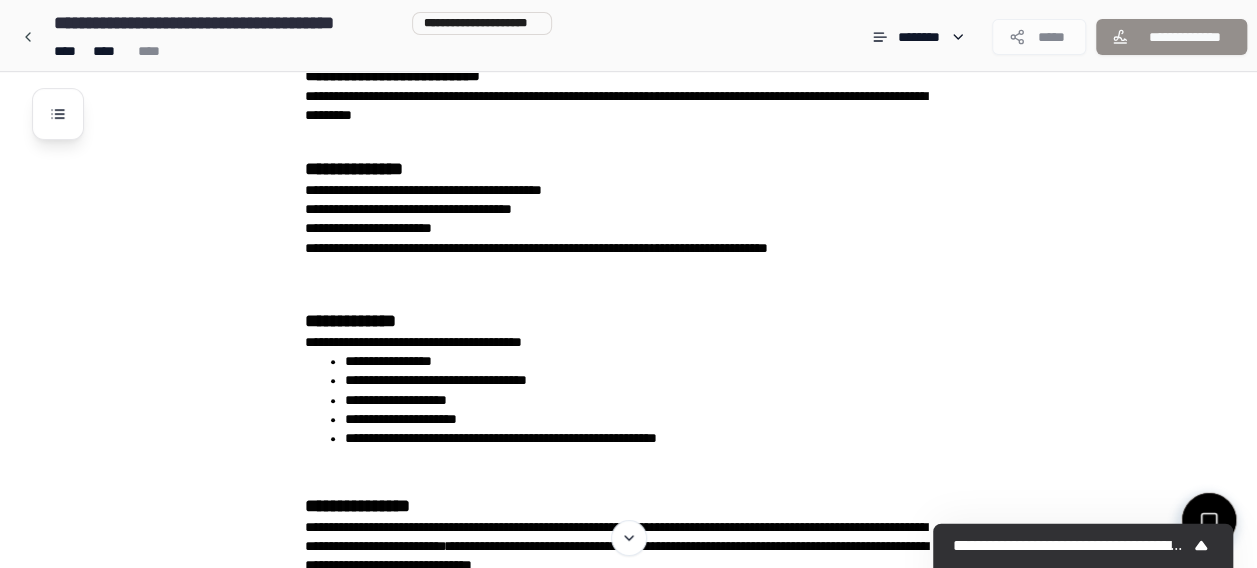 scroll, scrollTop: 0, scrollLeft: 0, axis: both 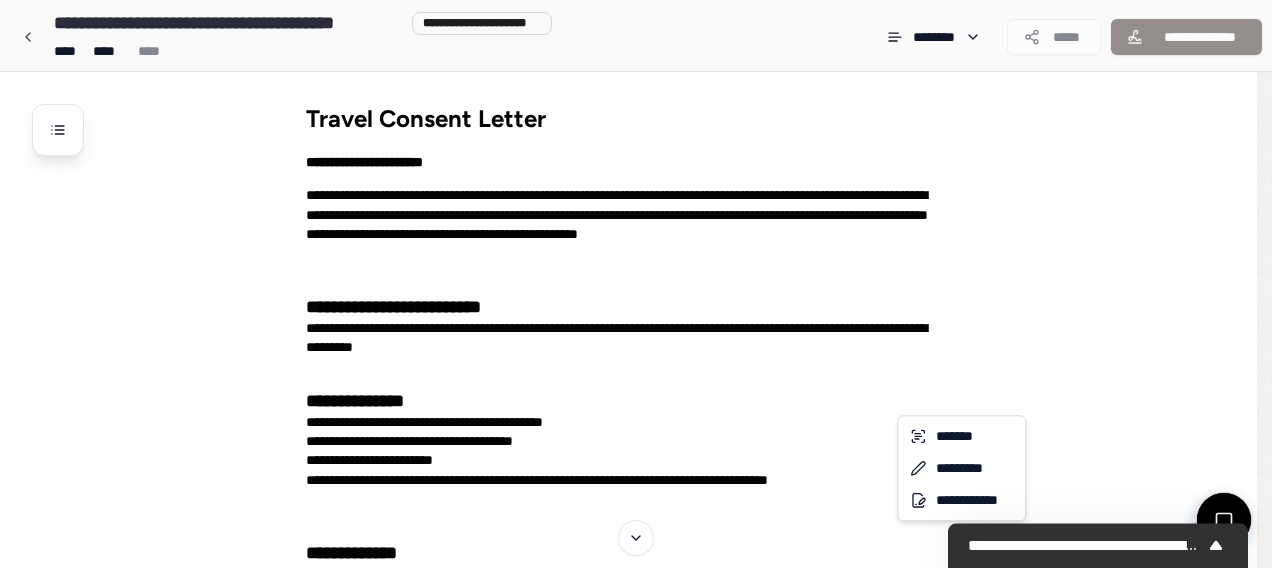 click on "**********" at bounding box center [636, 628] 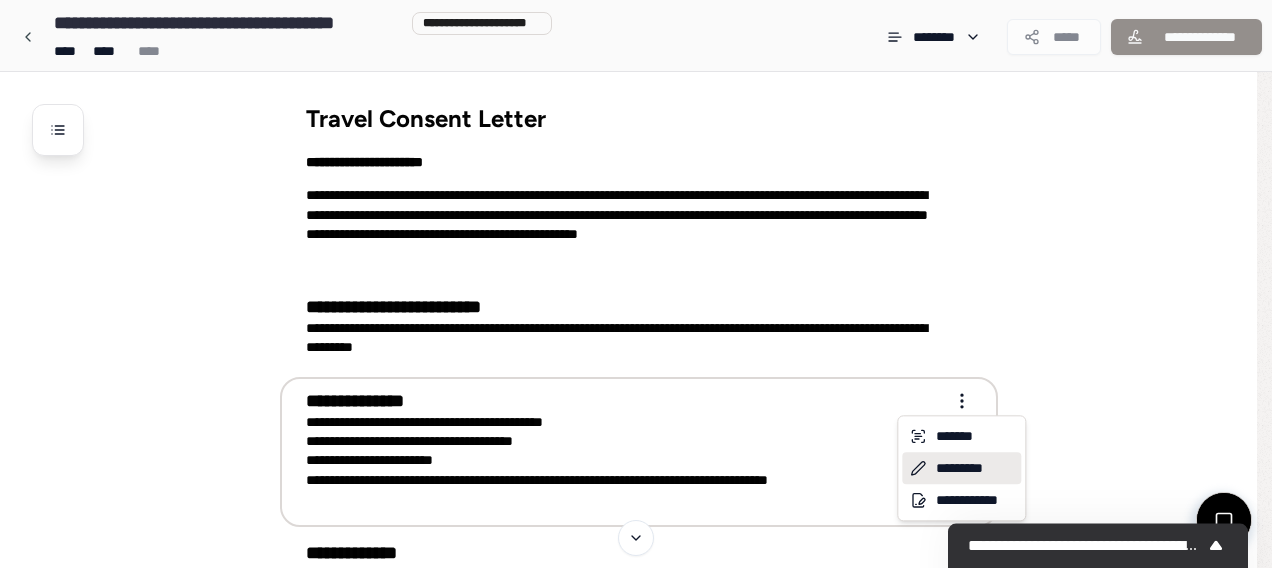 click on "*********" at bounding box center [961, 468] 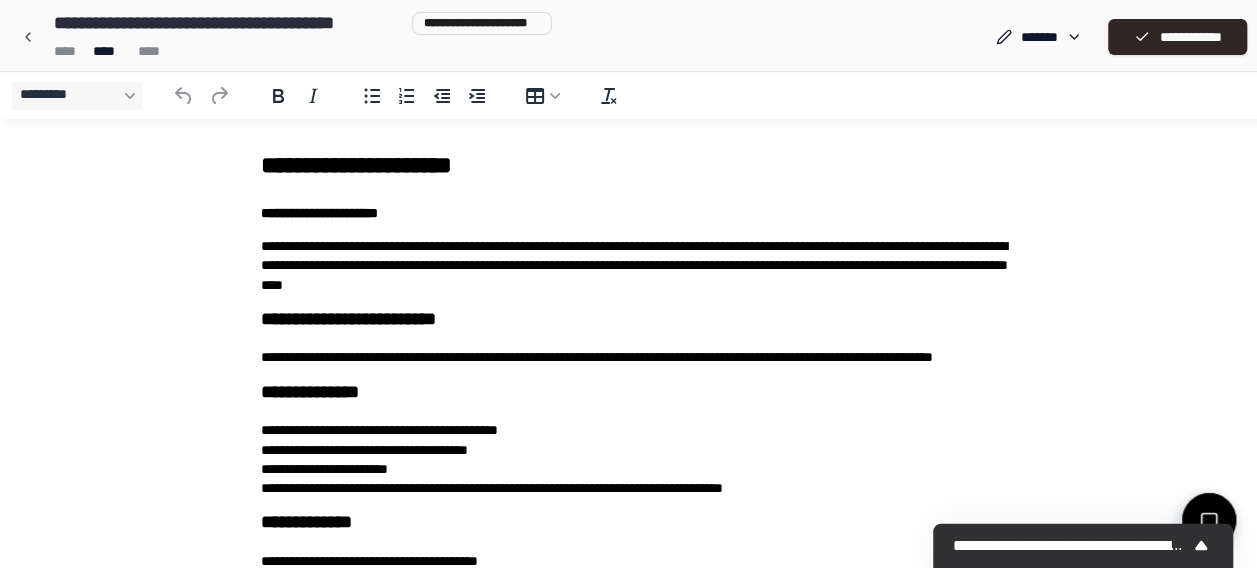 scroll, scrollTop: 0, scrollLeft: 0, axis: both 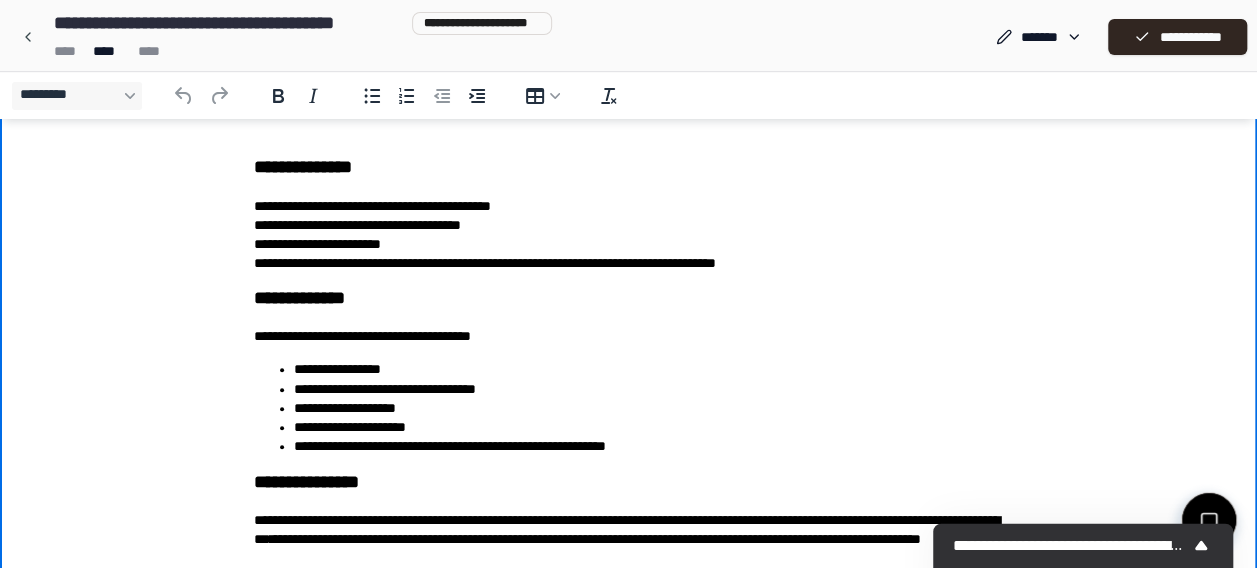 click on "**********" at bounding box center (629, 235) 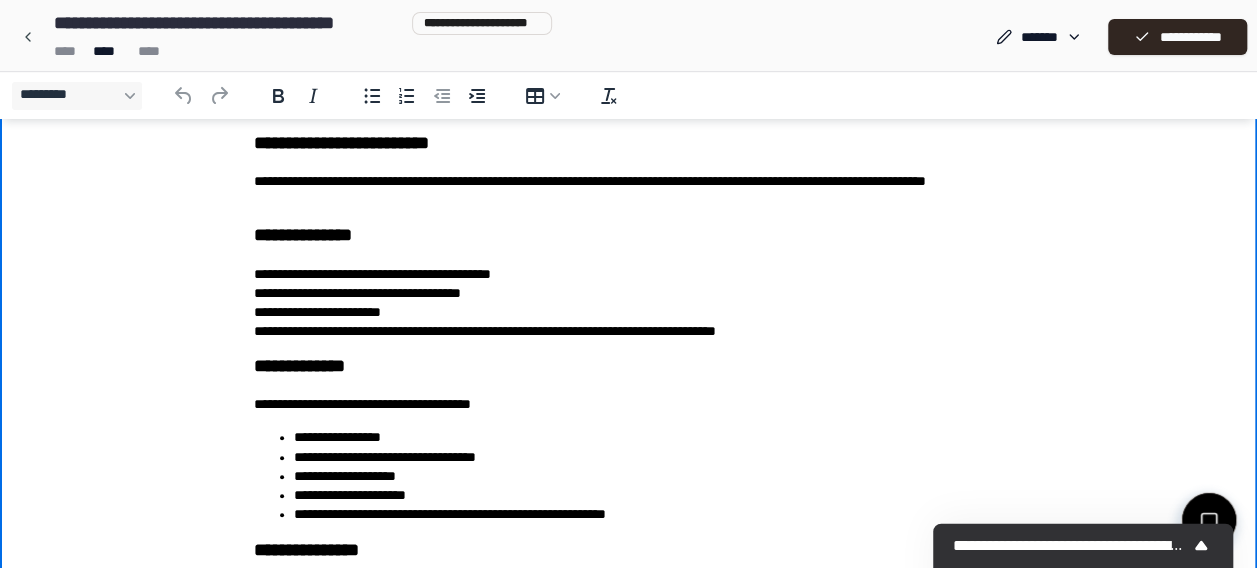 scroll, scrollTop: 160, scrollLeft: 0, axis: vertical 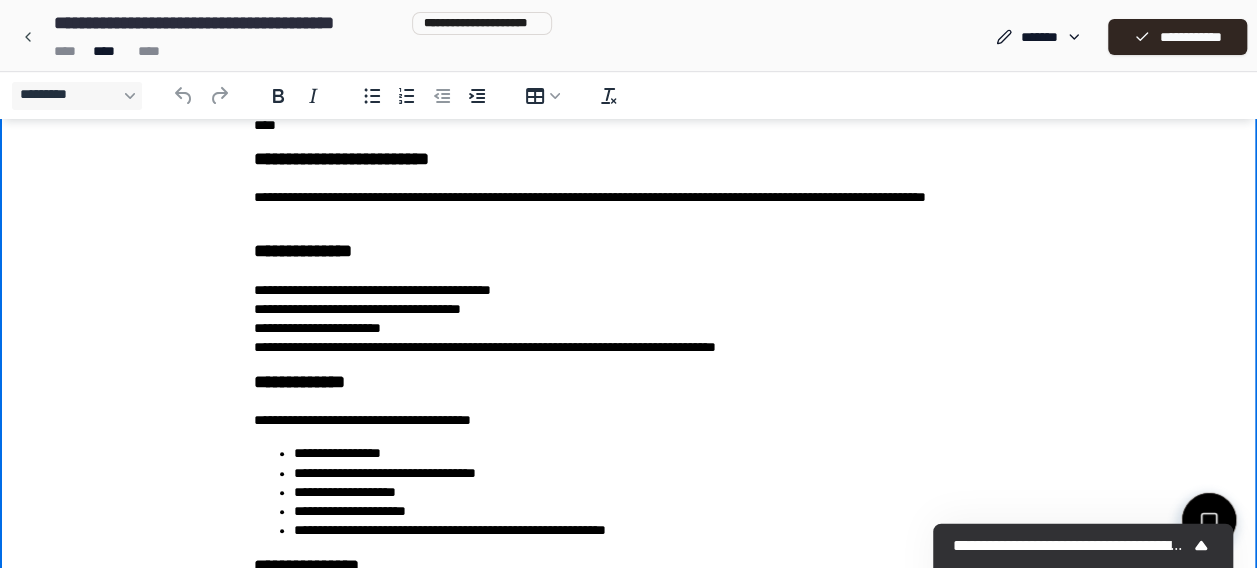 click on "**********" at bounding box center [629, 319] 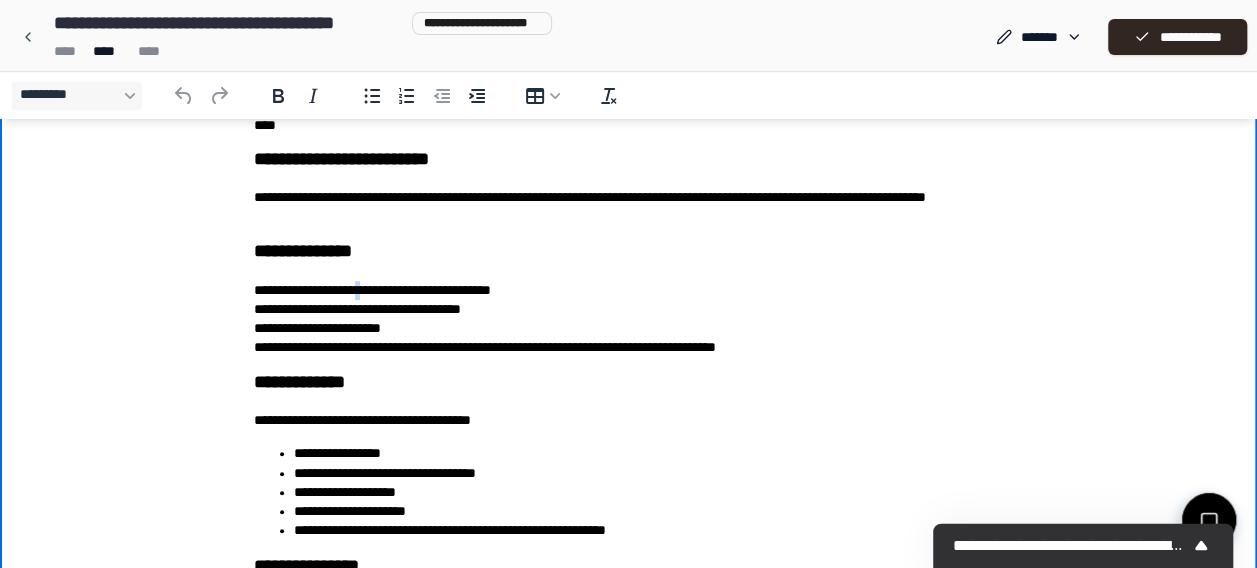 click on "**********" at bounding box center [629, 319] 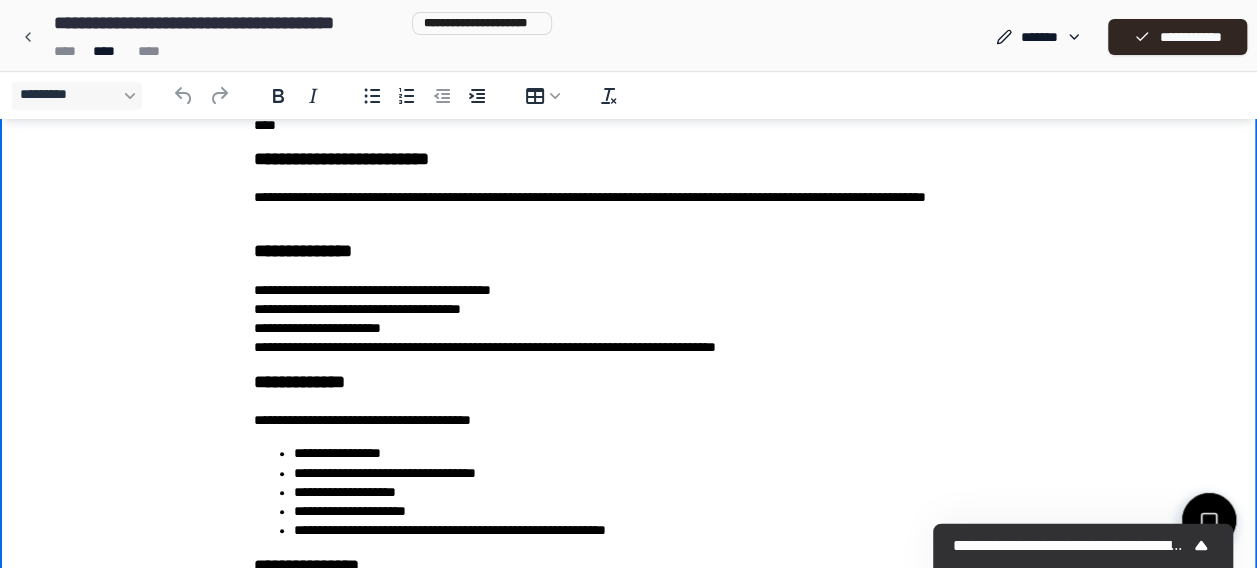 click on "**********" at bounding box center (629, 252) 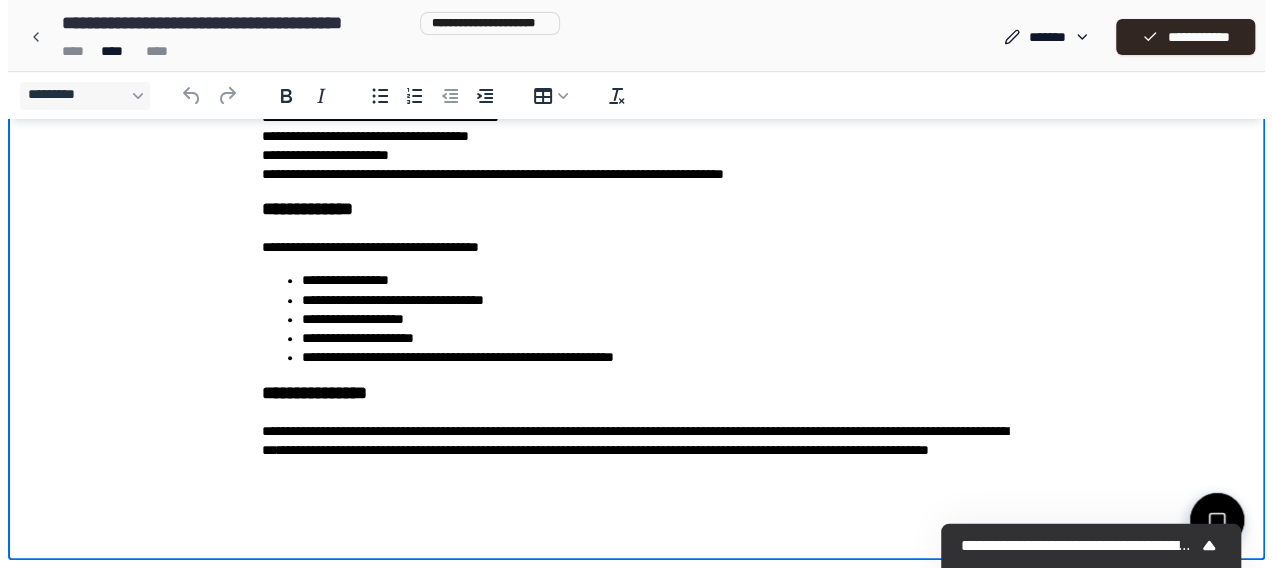 scroll, scrollTop: 0, scrollLeft: 0, axis: both 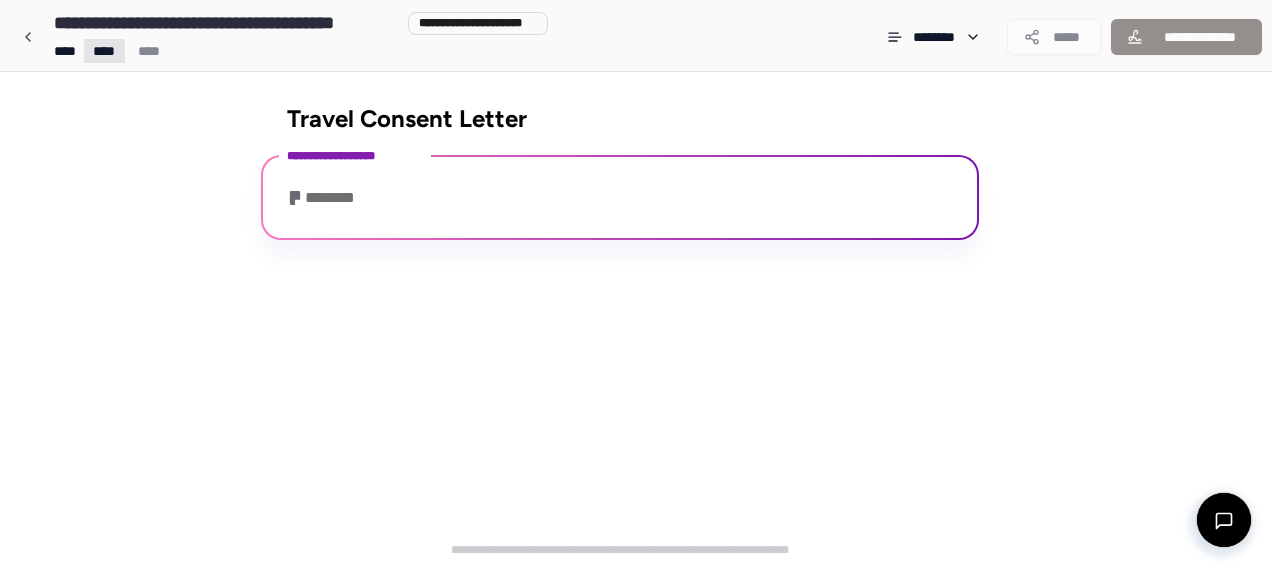 click on "**********" at bounding box center [636, 284] 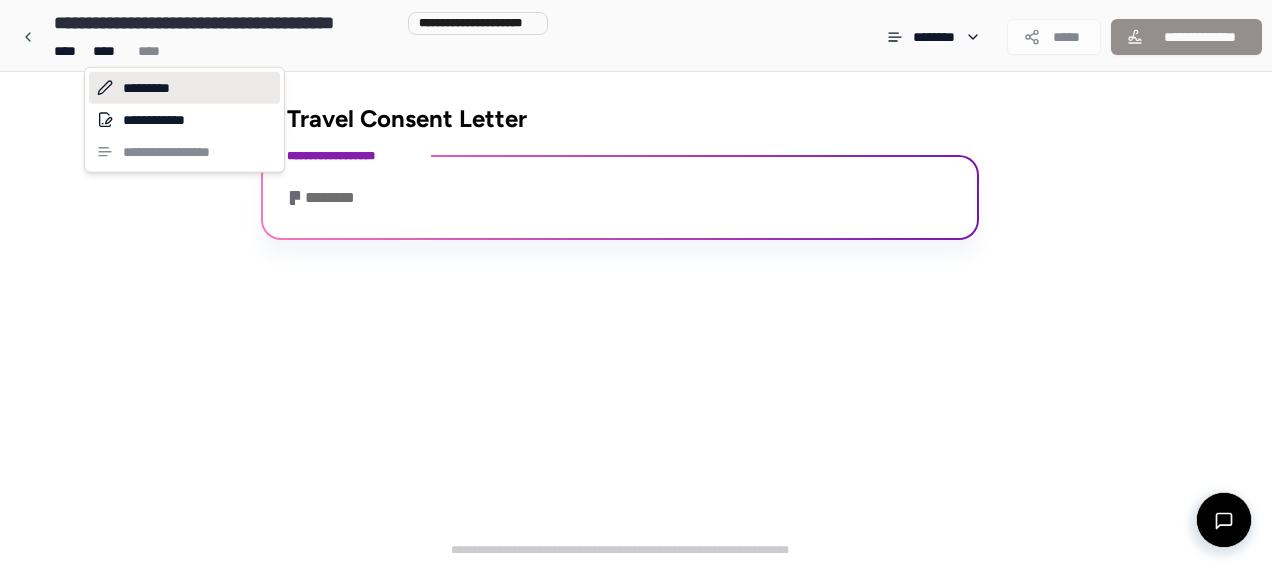 click on "*********" at bounding box center (184, 88) 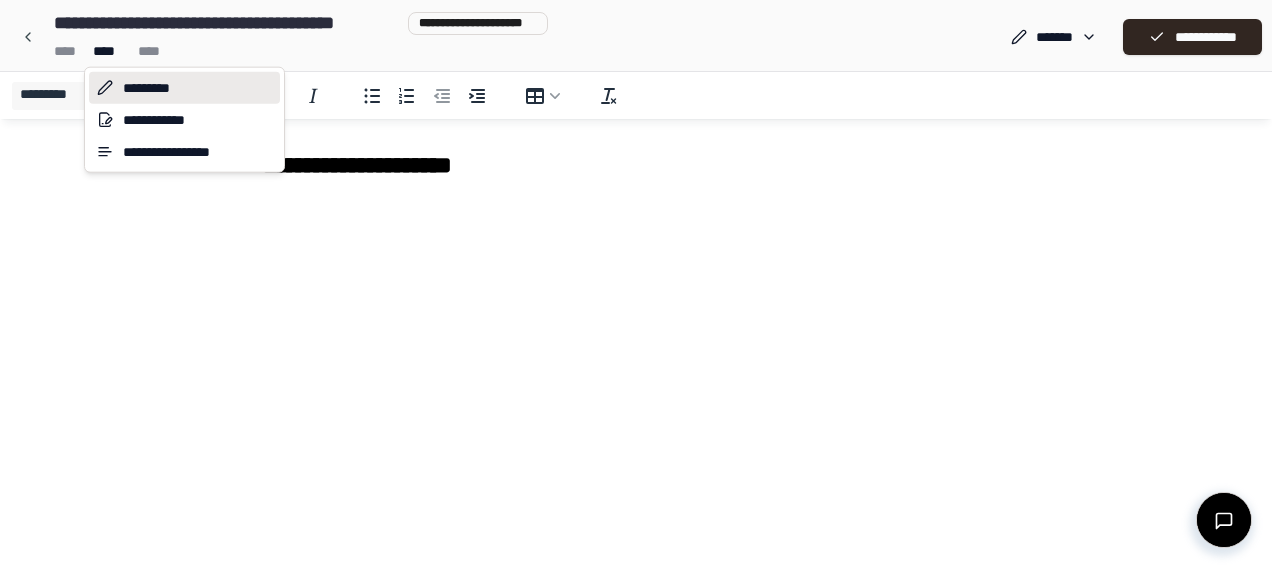 scroll, scrollTop: 0, scrollLeft: 0, axis: both 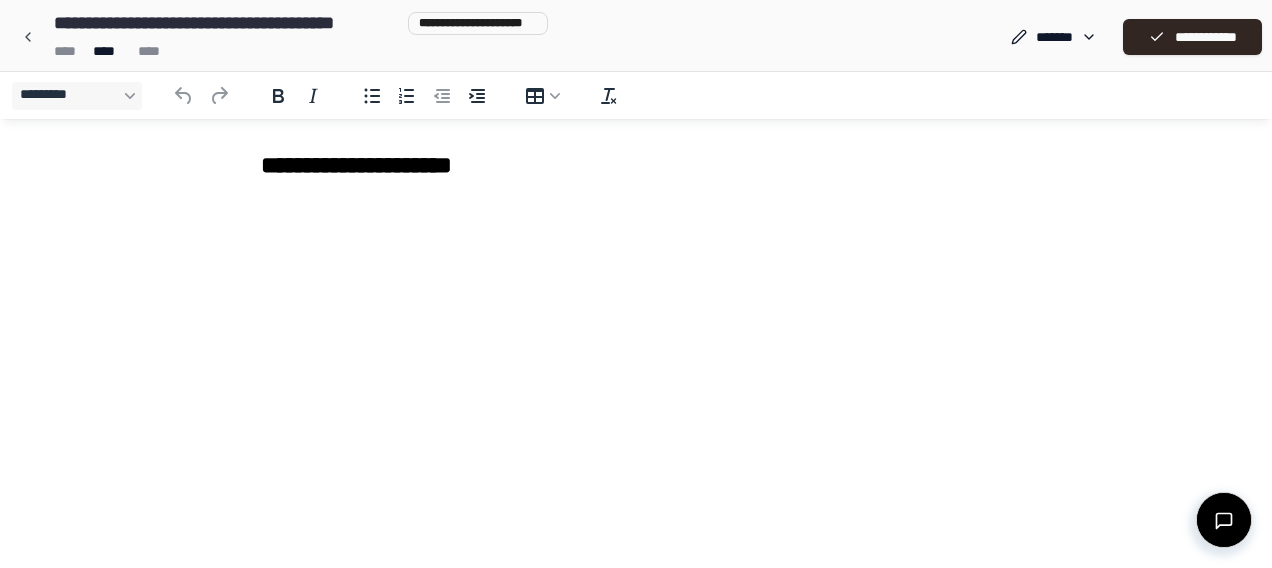 click on "**** **** ****" at bounding box center [297, 51] 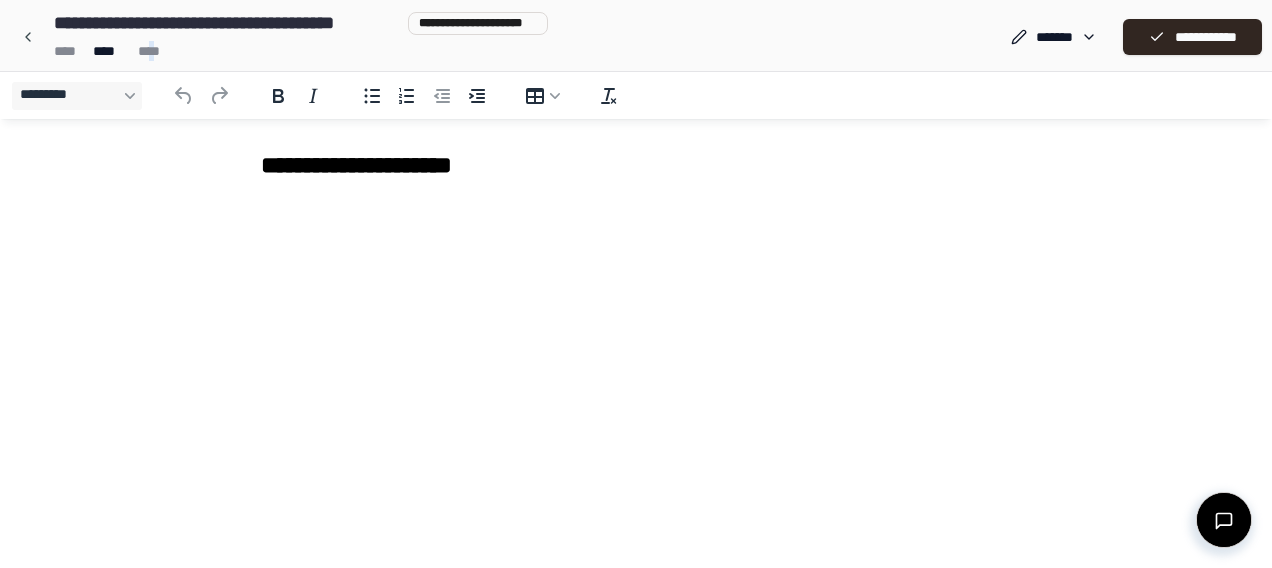 click on "**** **** ****" at bounding box center (297, 51) 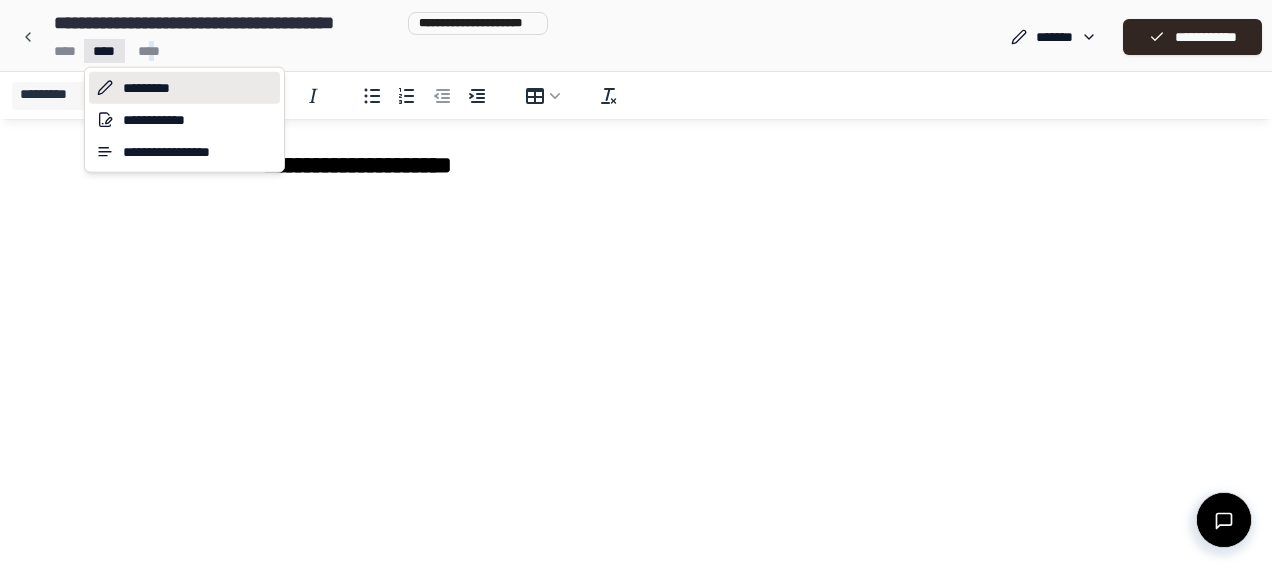 click on "**********" at bounding box center (636, 284) 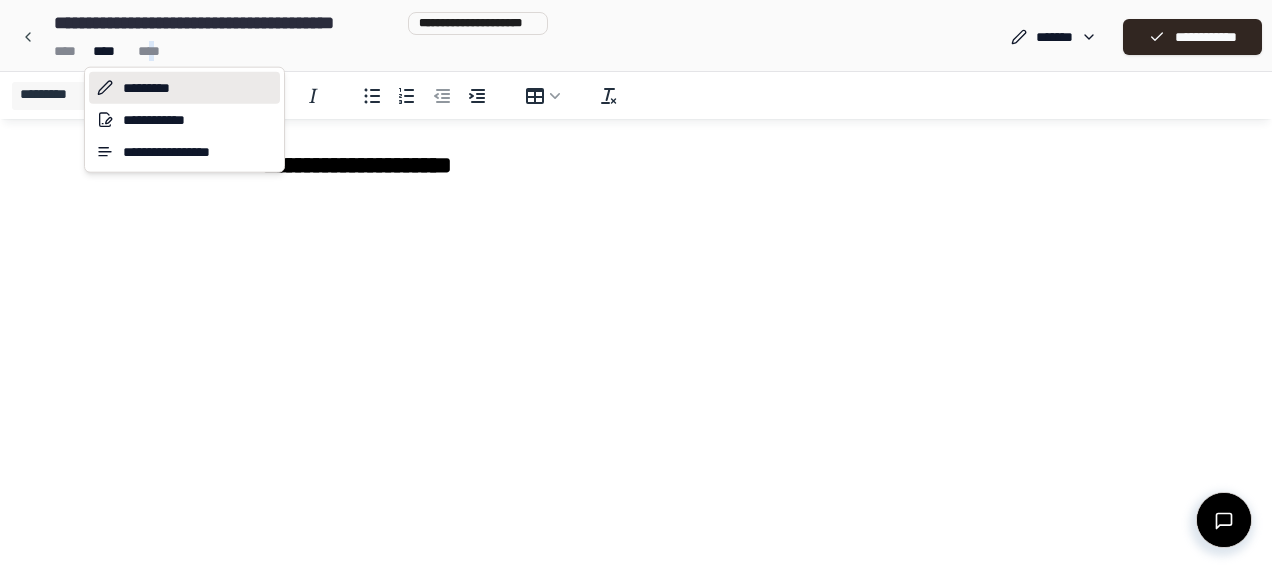 click on "*********" at bounding box center (184, 88) 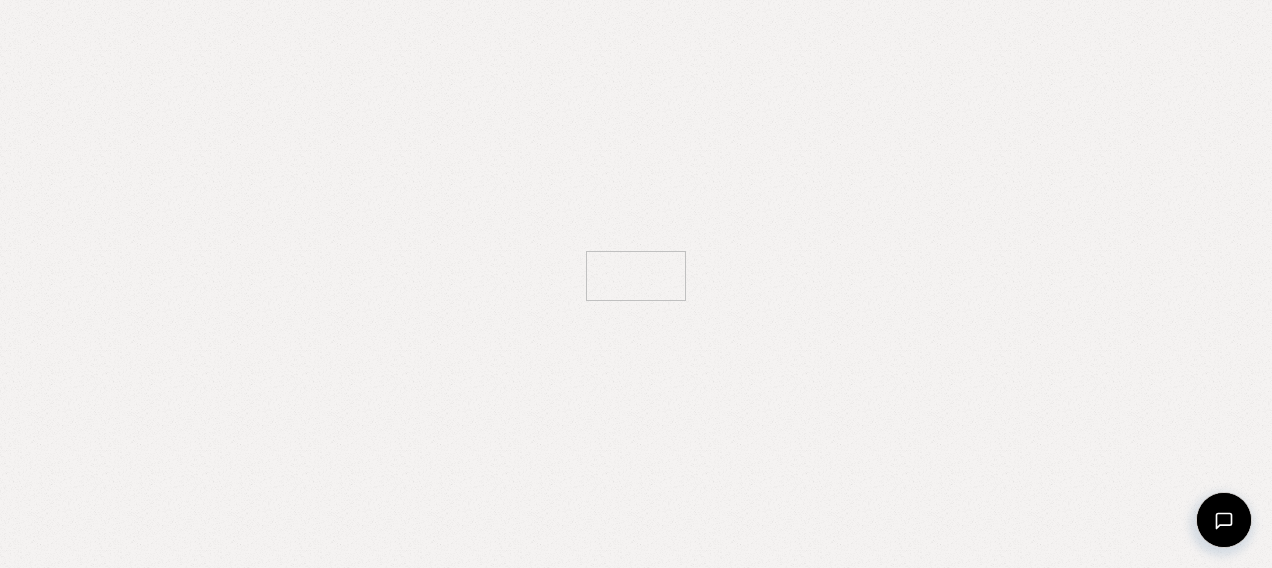 scroll, scrollTop: 0, scrollLeft: 0, axis: both 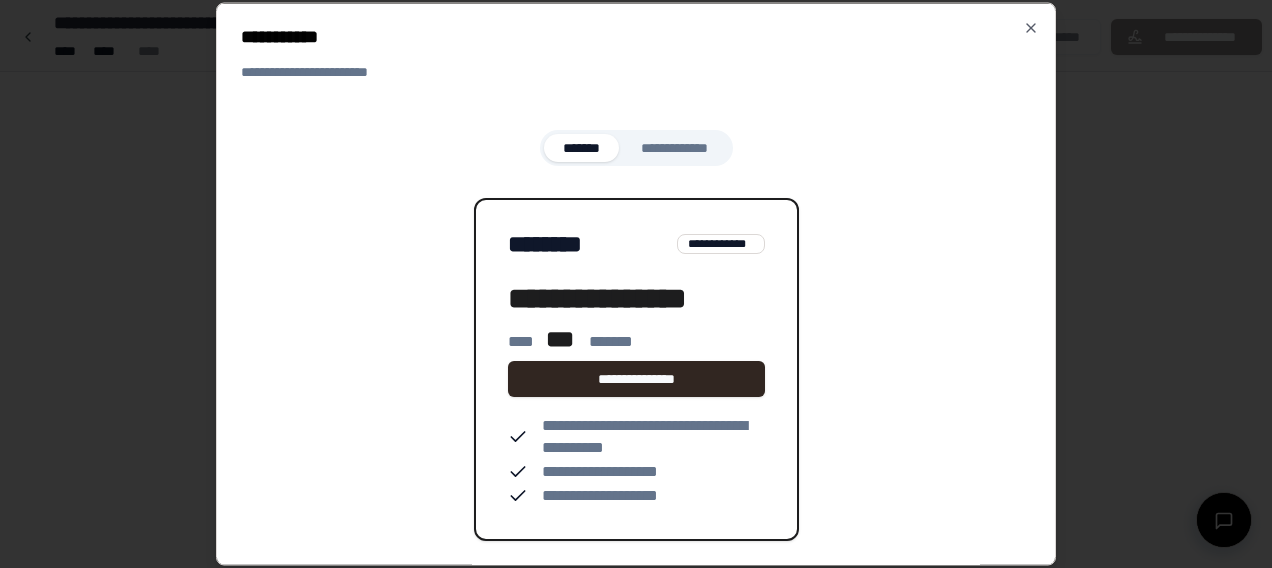 click on "**********" at bounding box center (636, 314) 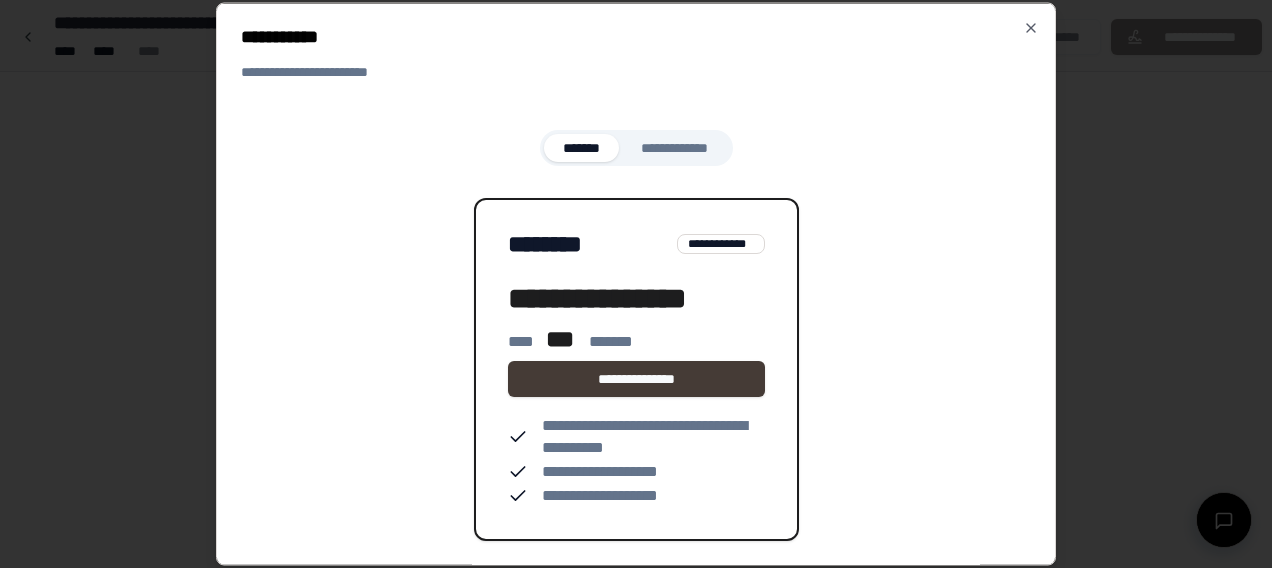 click on "**********" at bounding box center (636, 379) 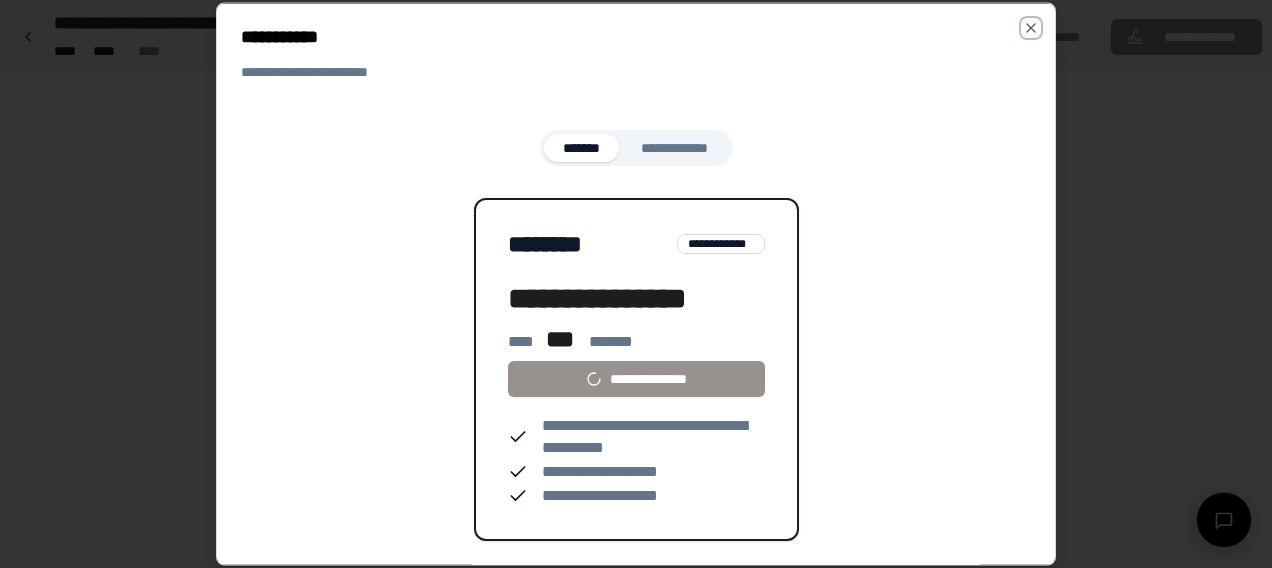 click on "**********" at bounding box center [636, 284] 